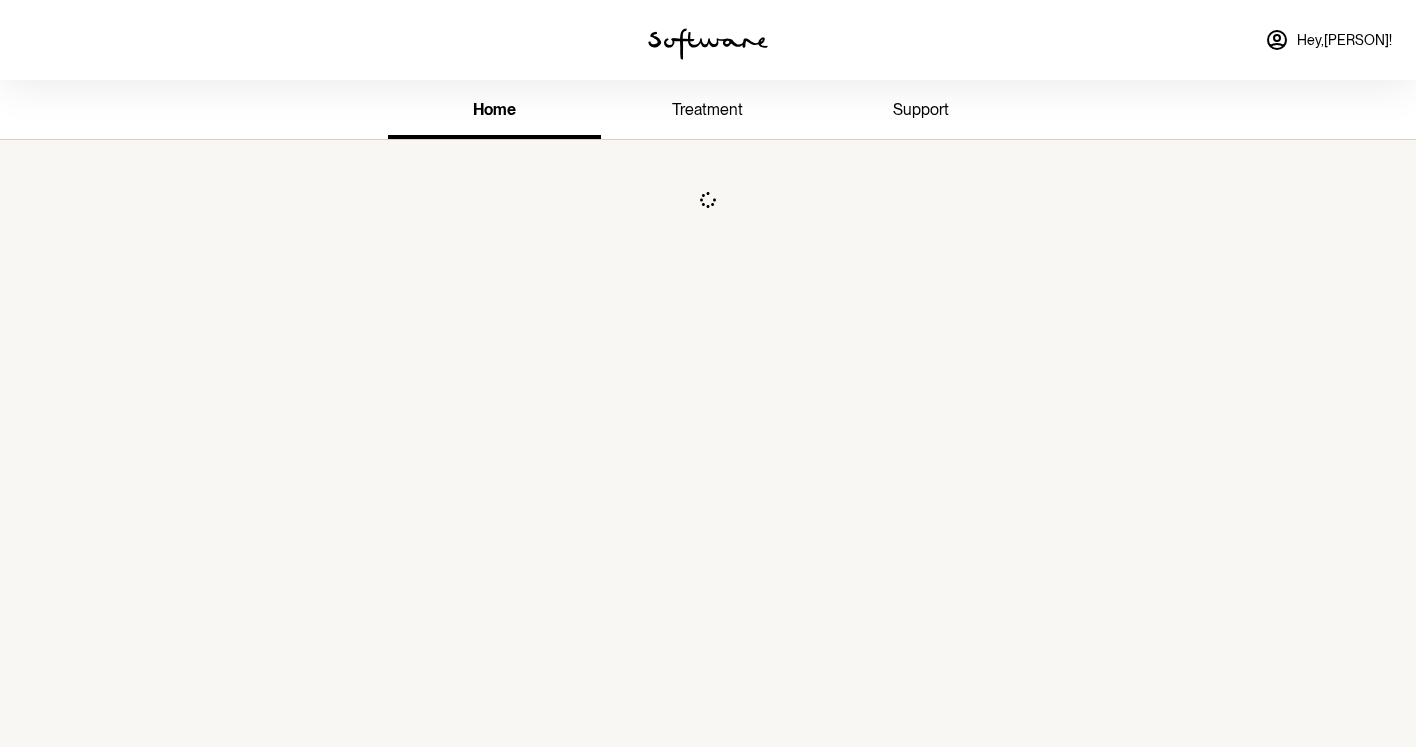 scroll, scrollTop: 0, scrollLeft: 0, axis: both 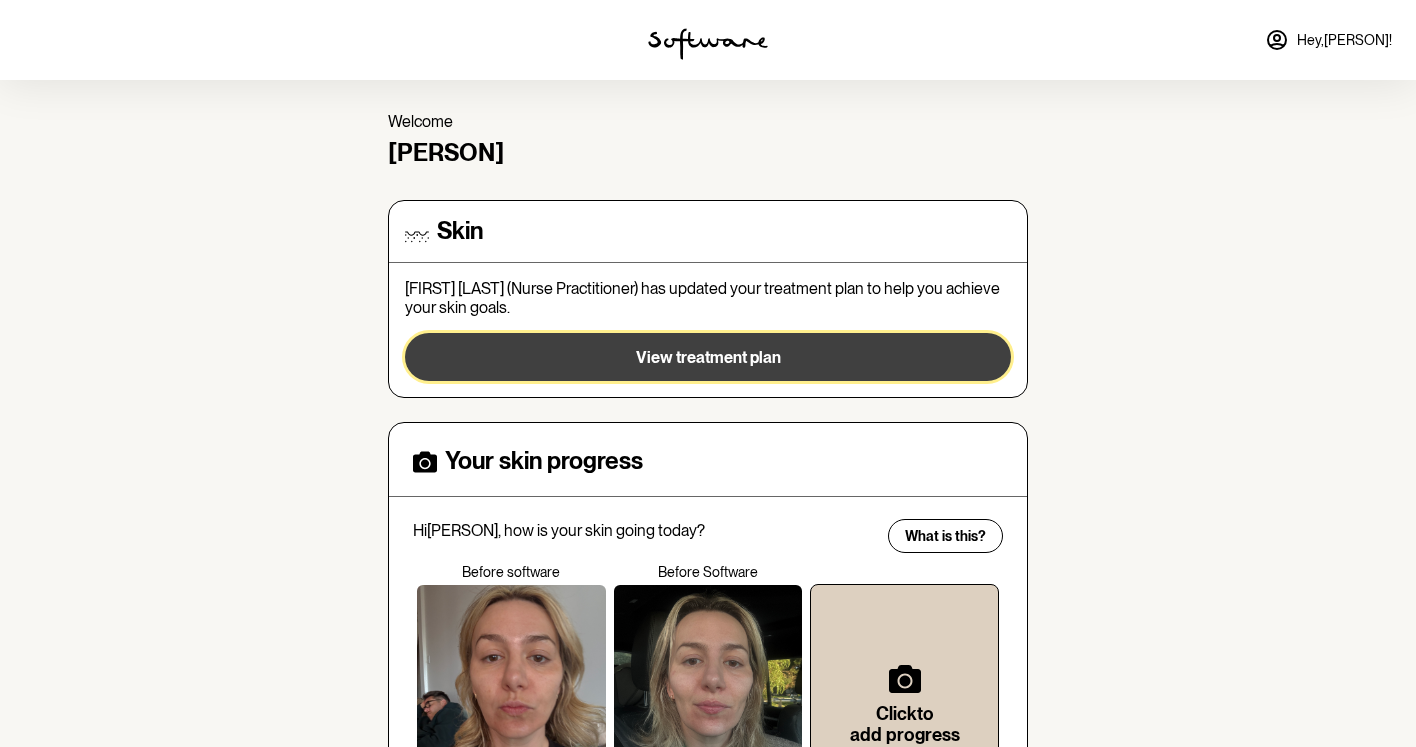 click on "View treatment plan" at bounding box center (708, 357) 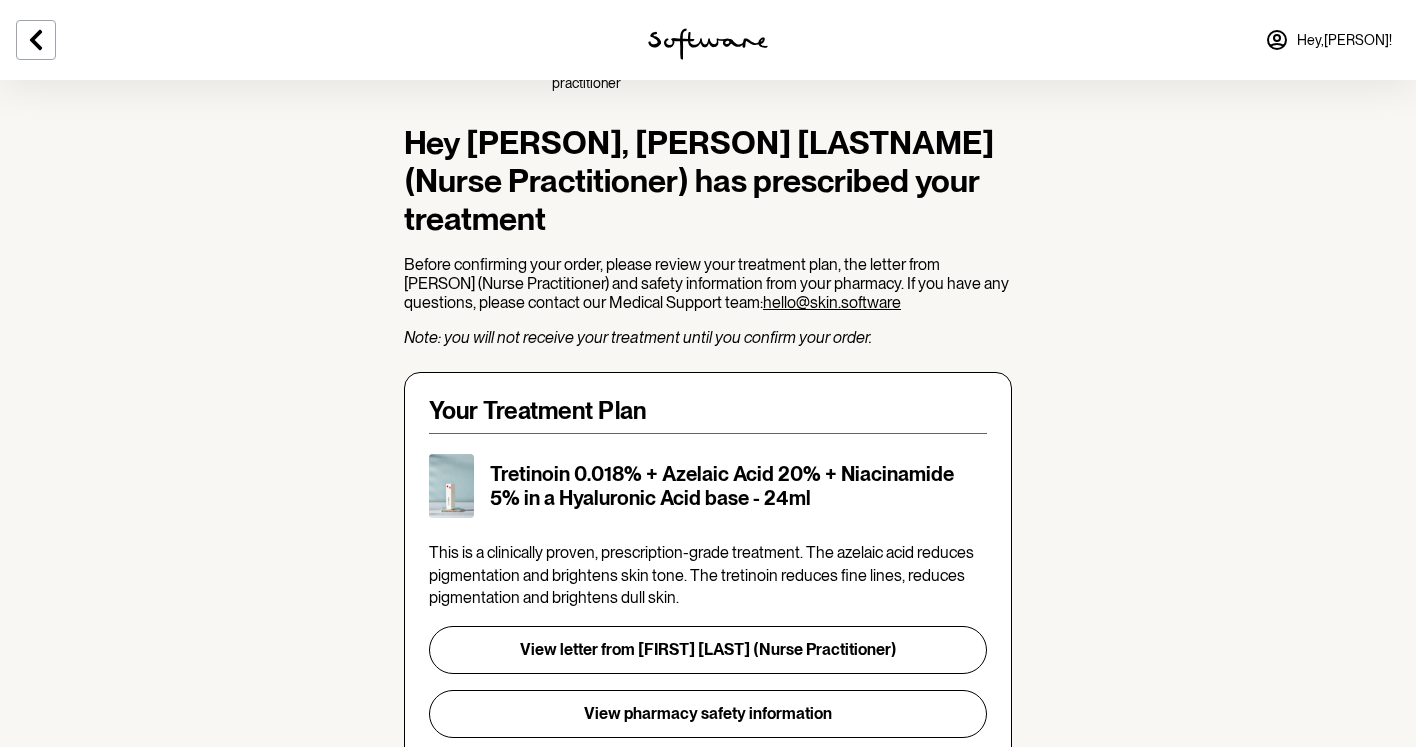 scroll, scrollTop: 0, scrollLeft: 0, axis: both 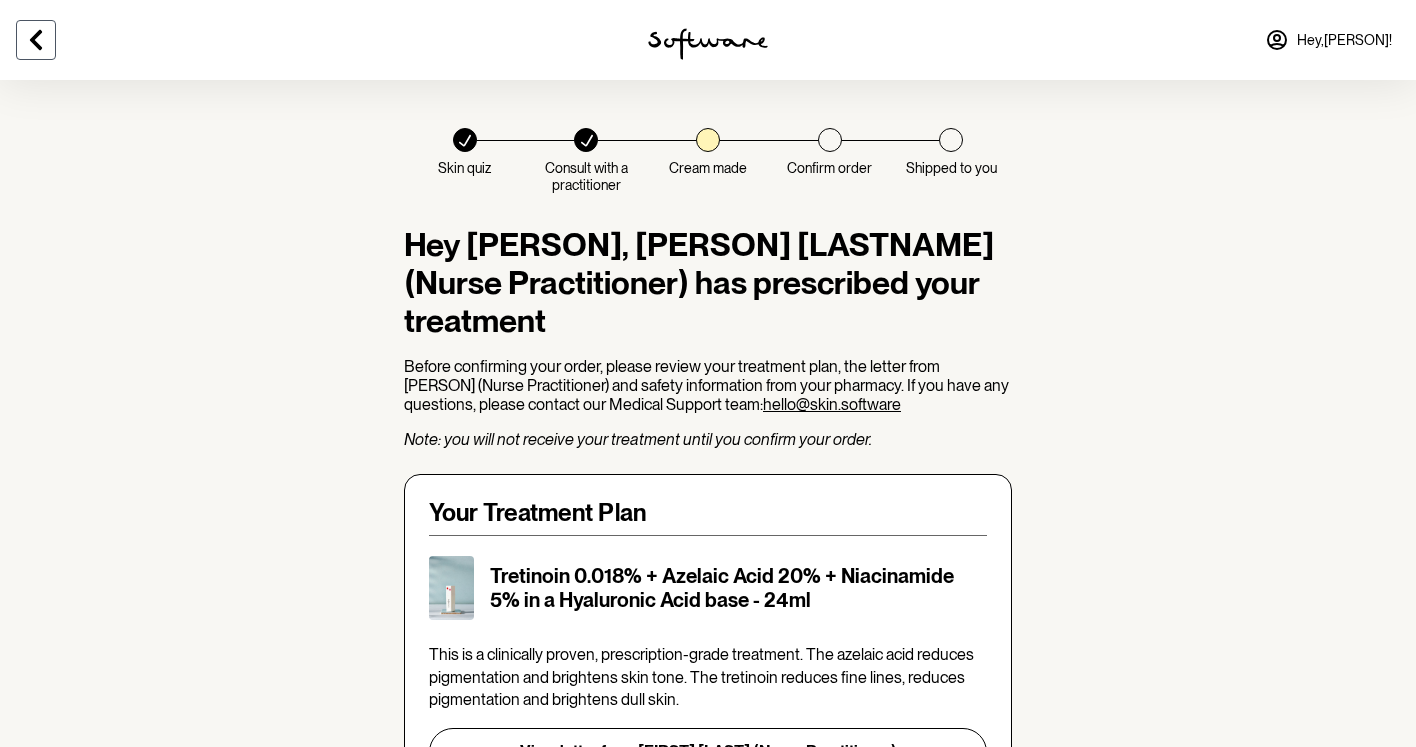 click 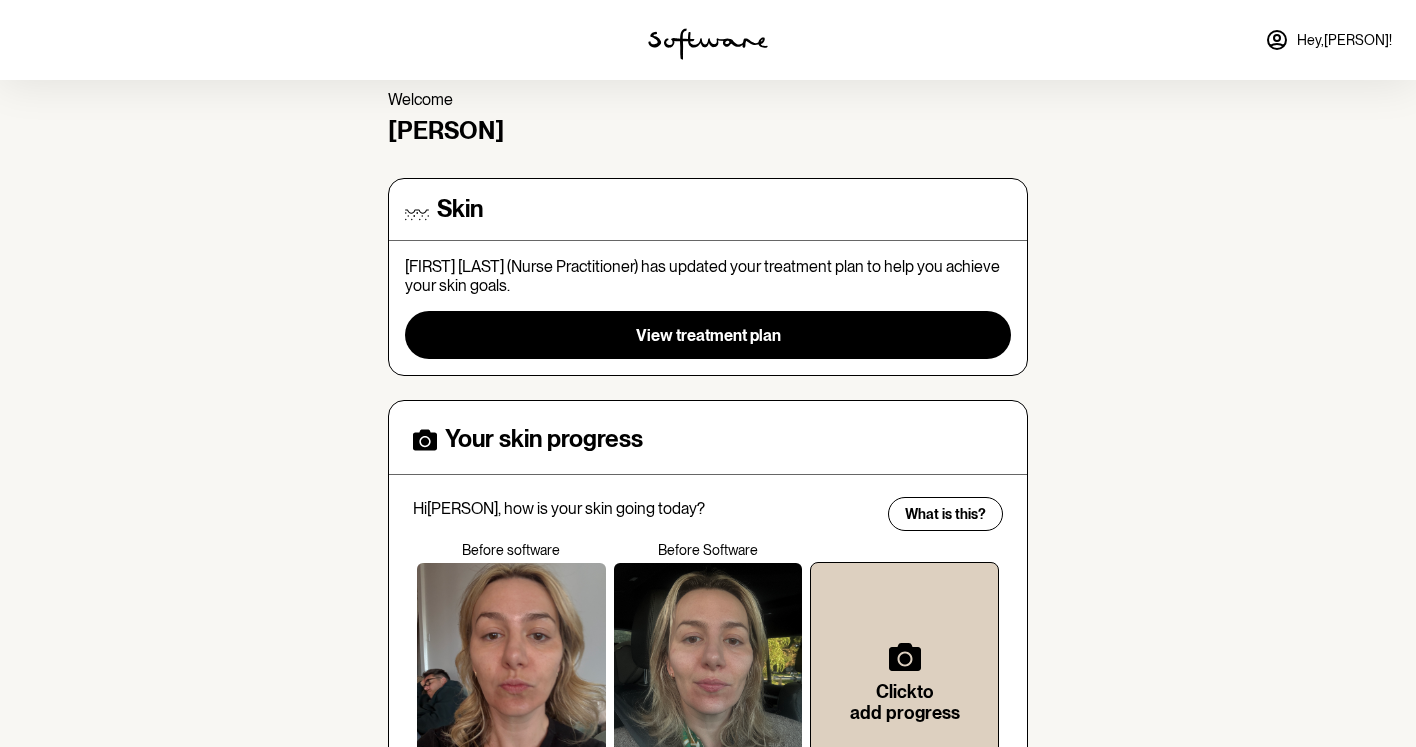 scroll, scrollTop: 86, scrollLeft: 0, axis: vertical 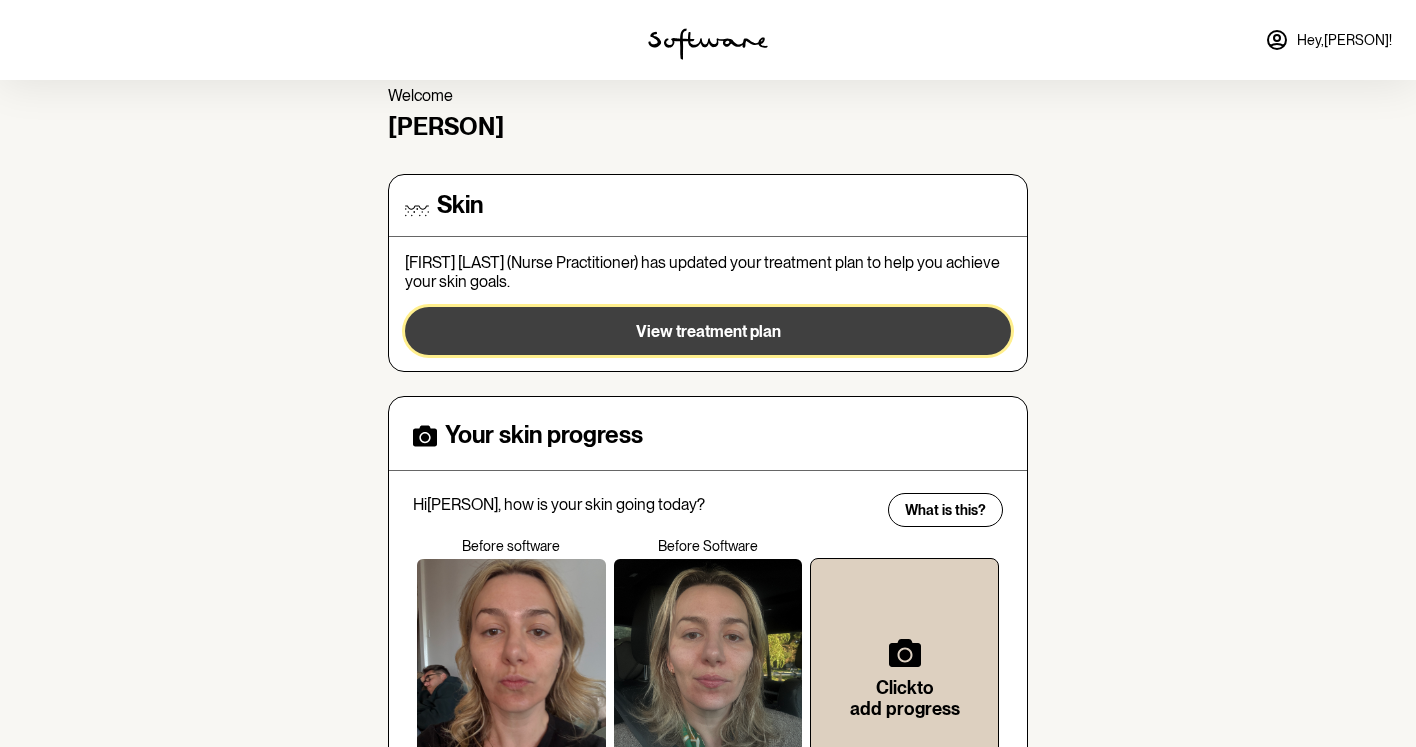 click on "View treatment plan" at bounding box center (708, 331) 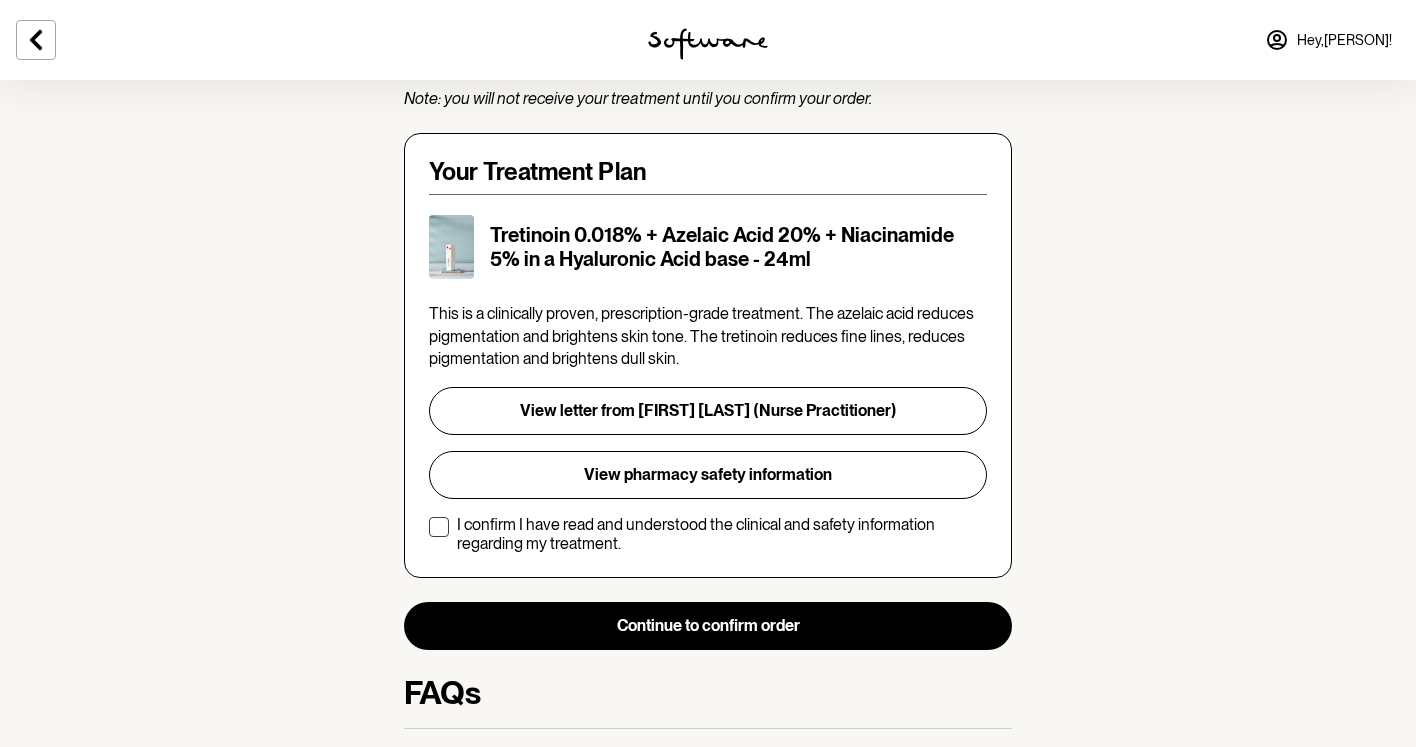 scroll, scrollTop: 347, scrollLeft: 0, axis: vertical 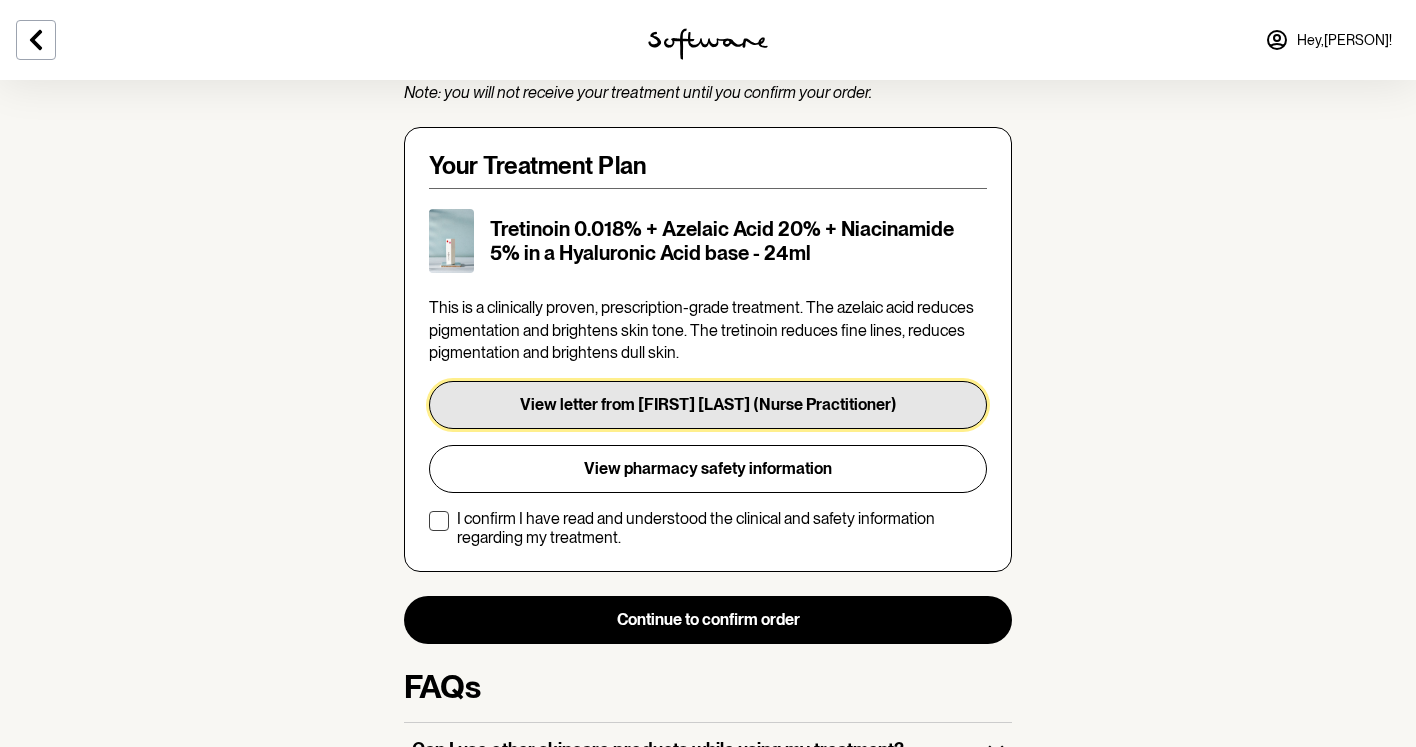 click on "View letter from [FIRST] [LAST] (Nurse Practitioner)" at bounding box center [708, 405] 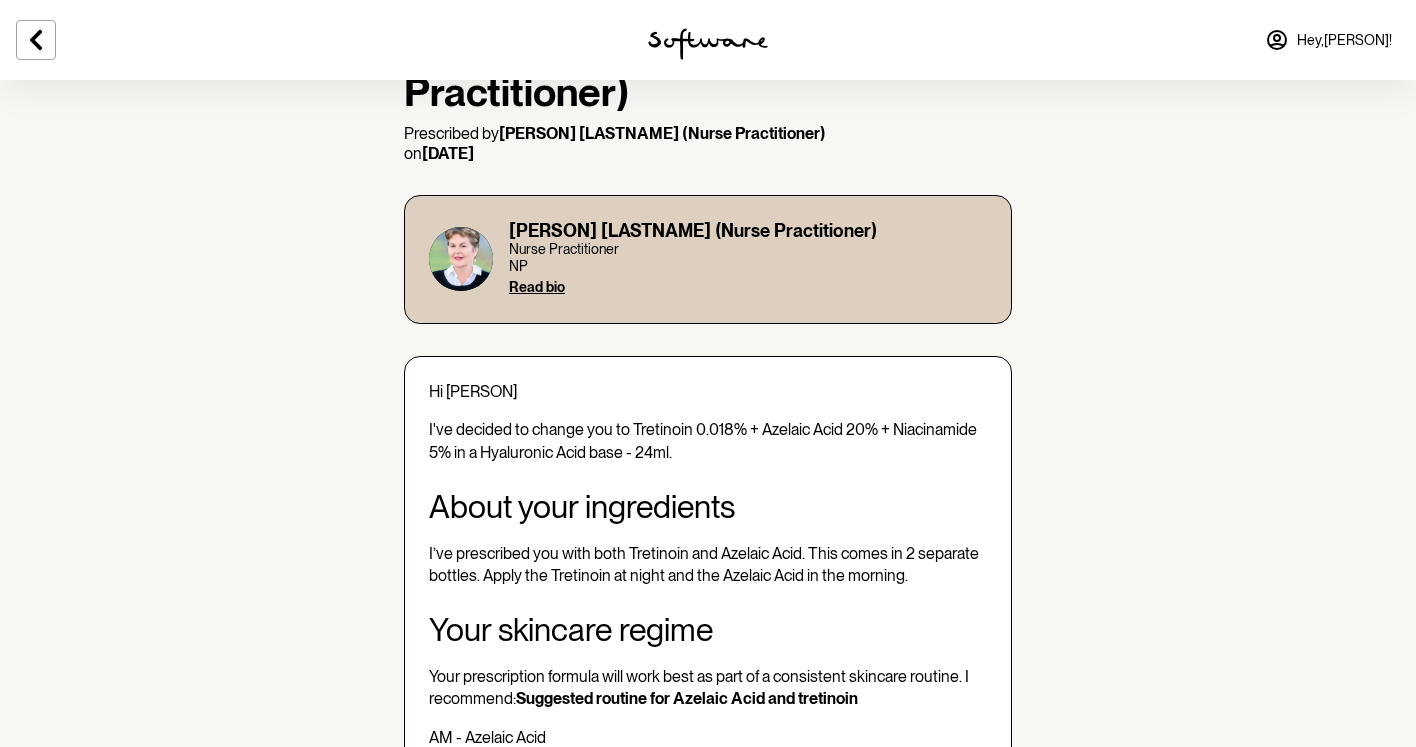 scroll, scrollTop: 0, scrollLeft: 0, axis: both 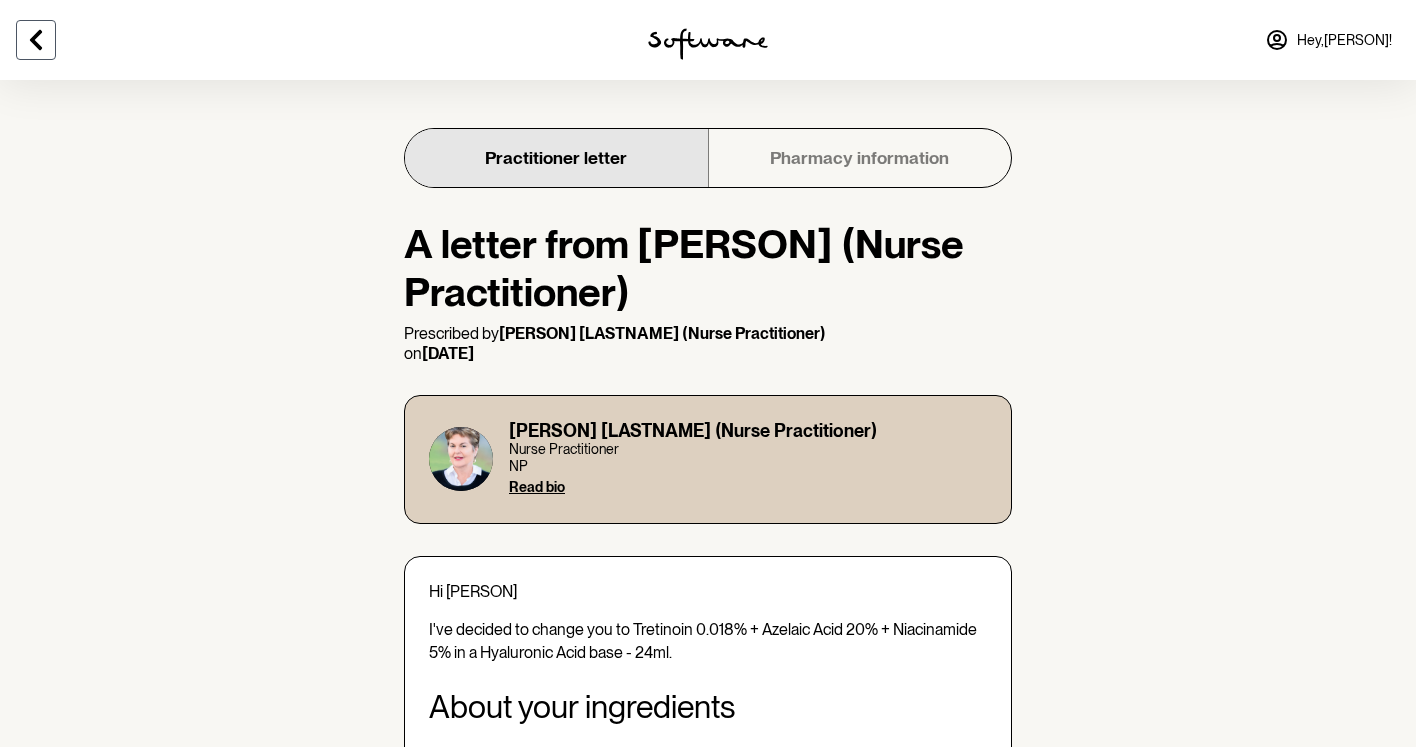 click at bounding box center (36, 40) 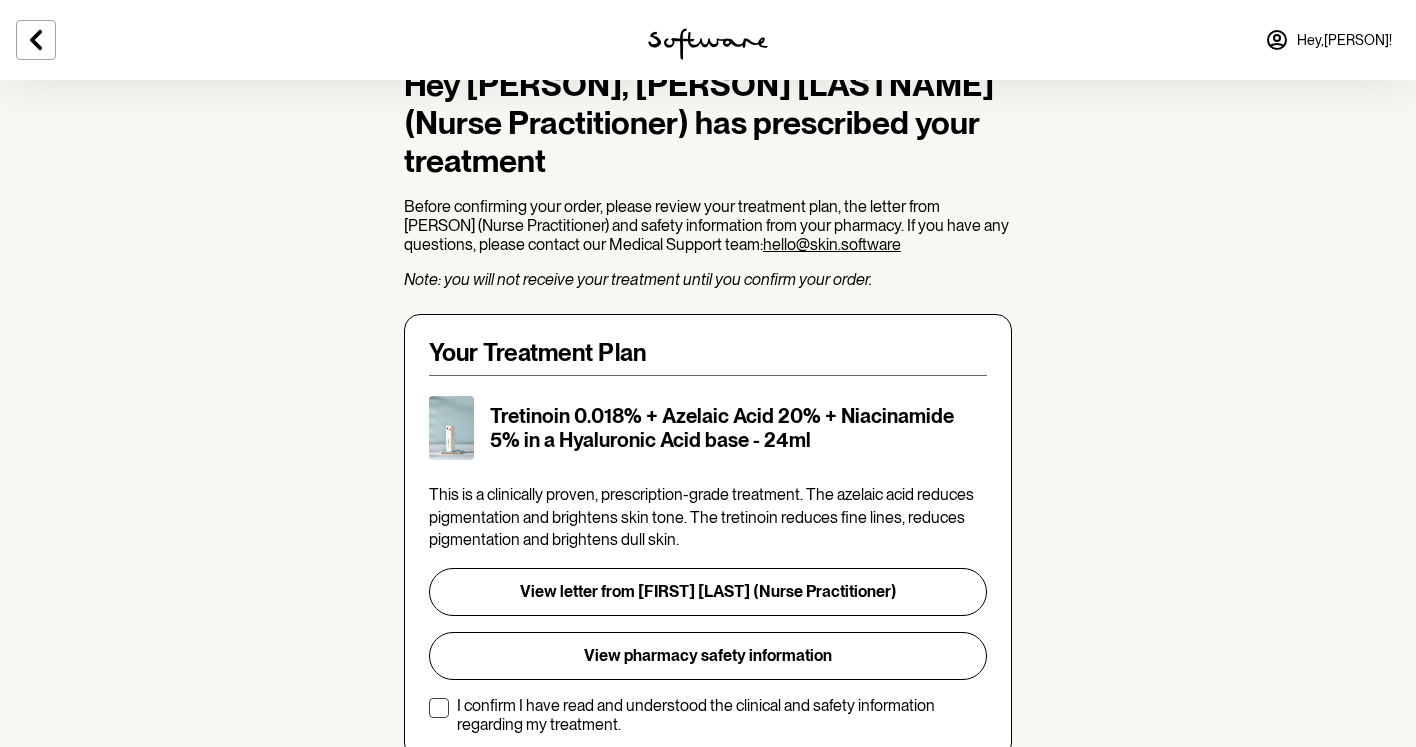scroll, scrollTop: 201, scrollLeft: 0, axis: vertical 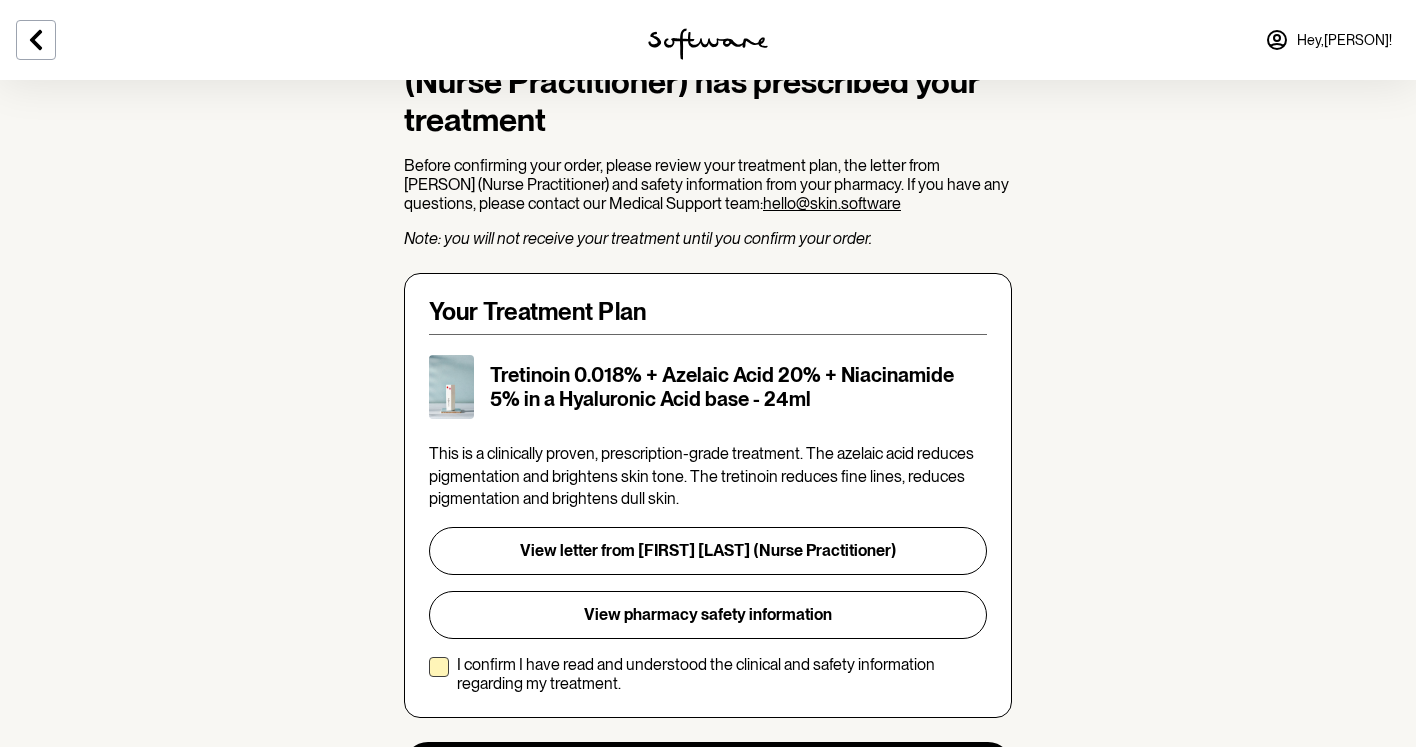 click at bounding box center [439, 667] 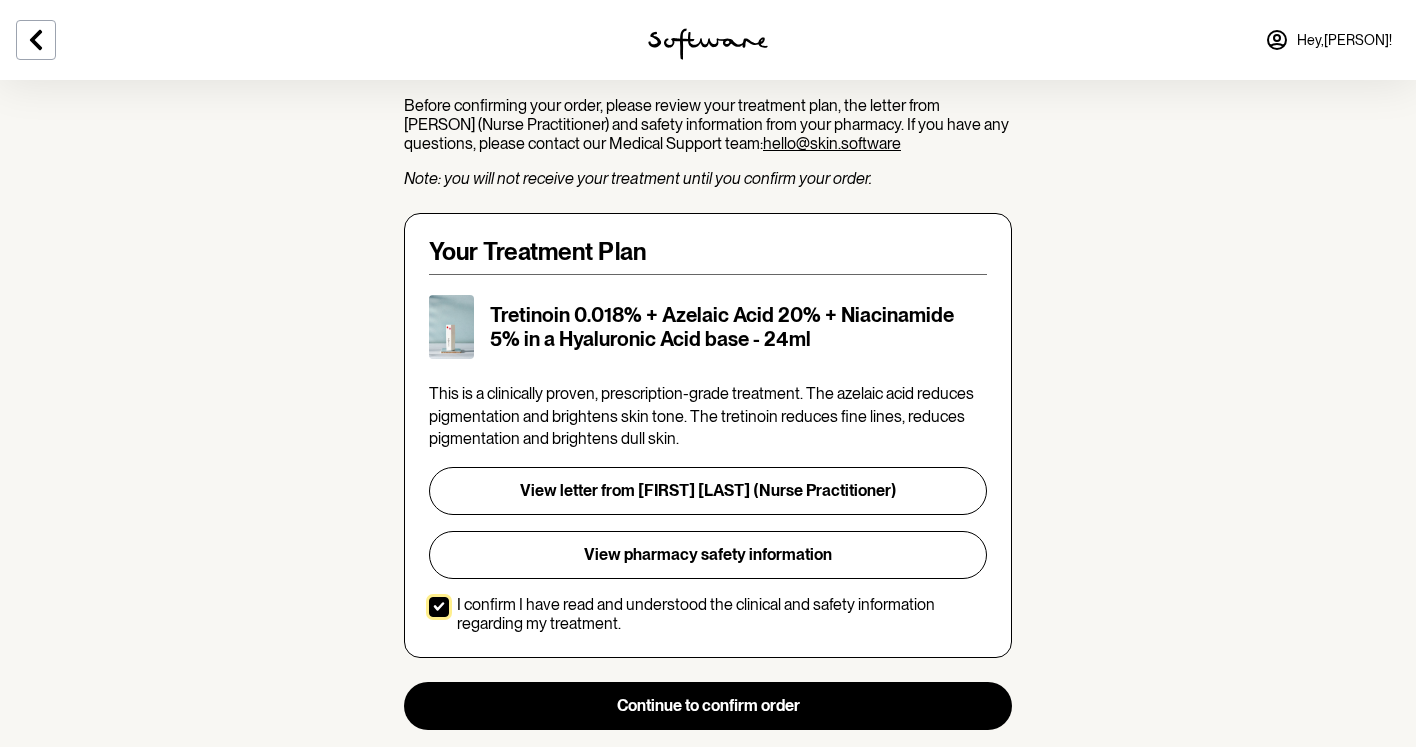 scroll, scrollTop: 269, scrollLeft: 0, axis: vertical 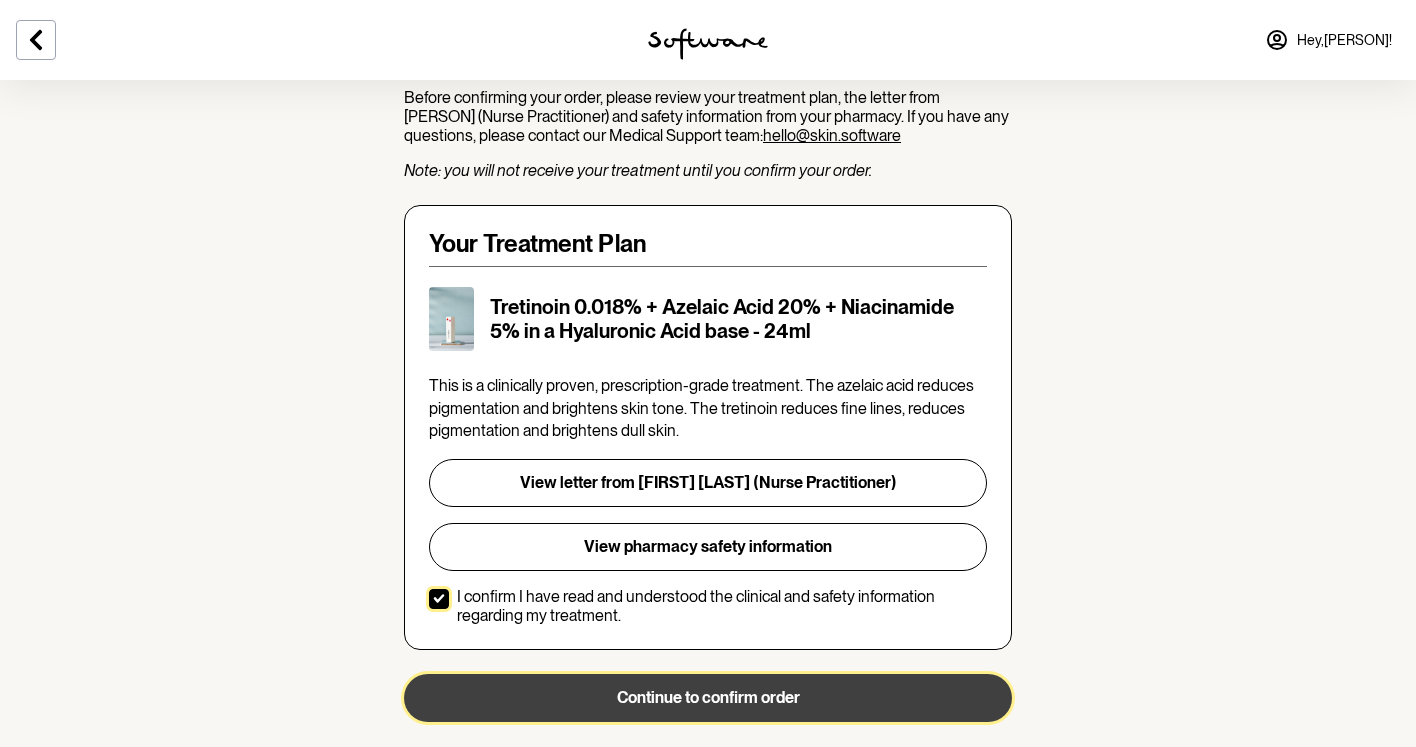 click on "Continue to confirm order" at bounding box center (708, 698) 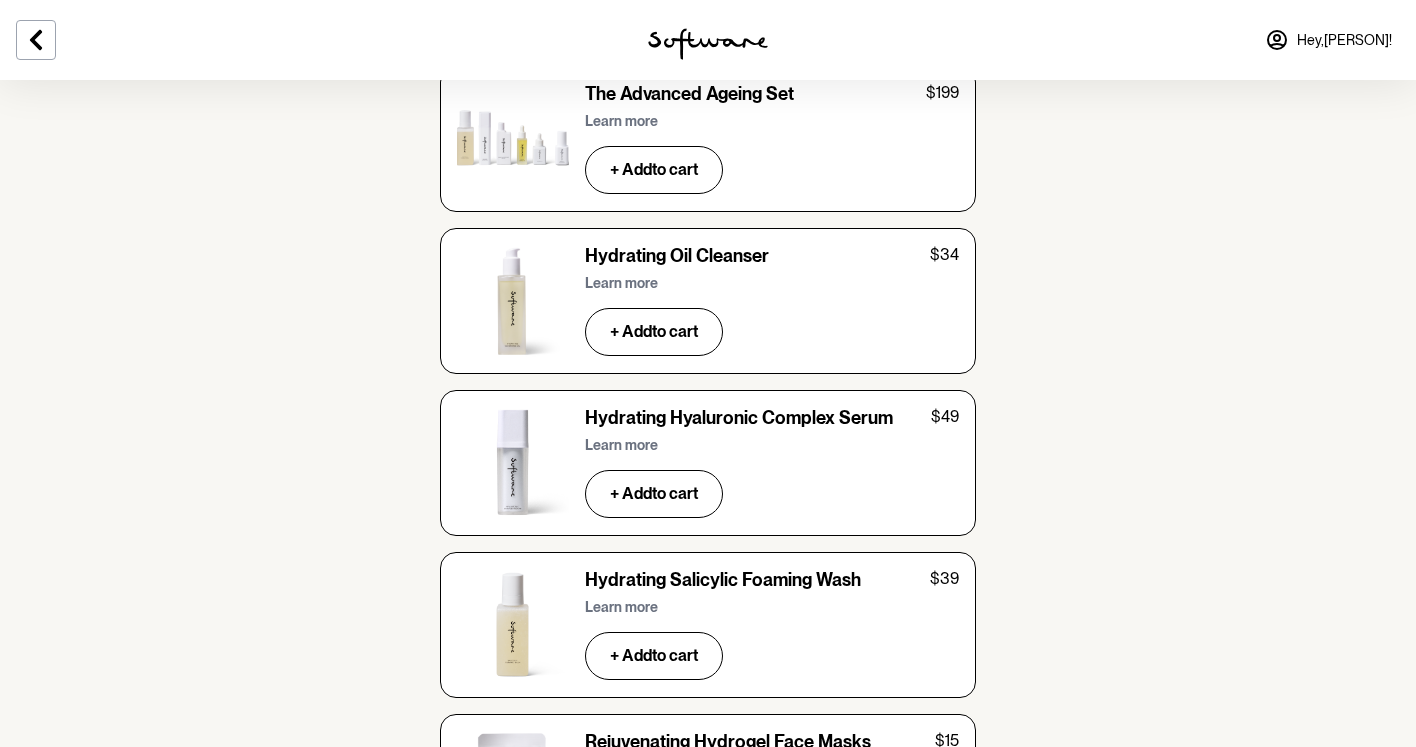 scroll, scrollTop: 6485, scrollLeft: 0, axis: vertical 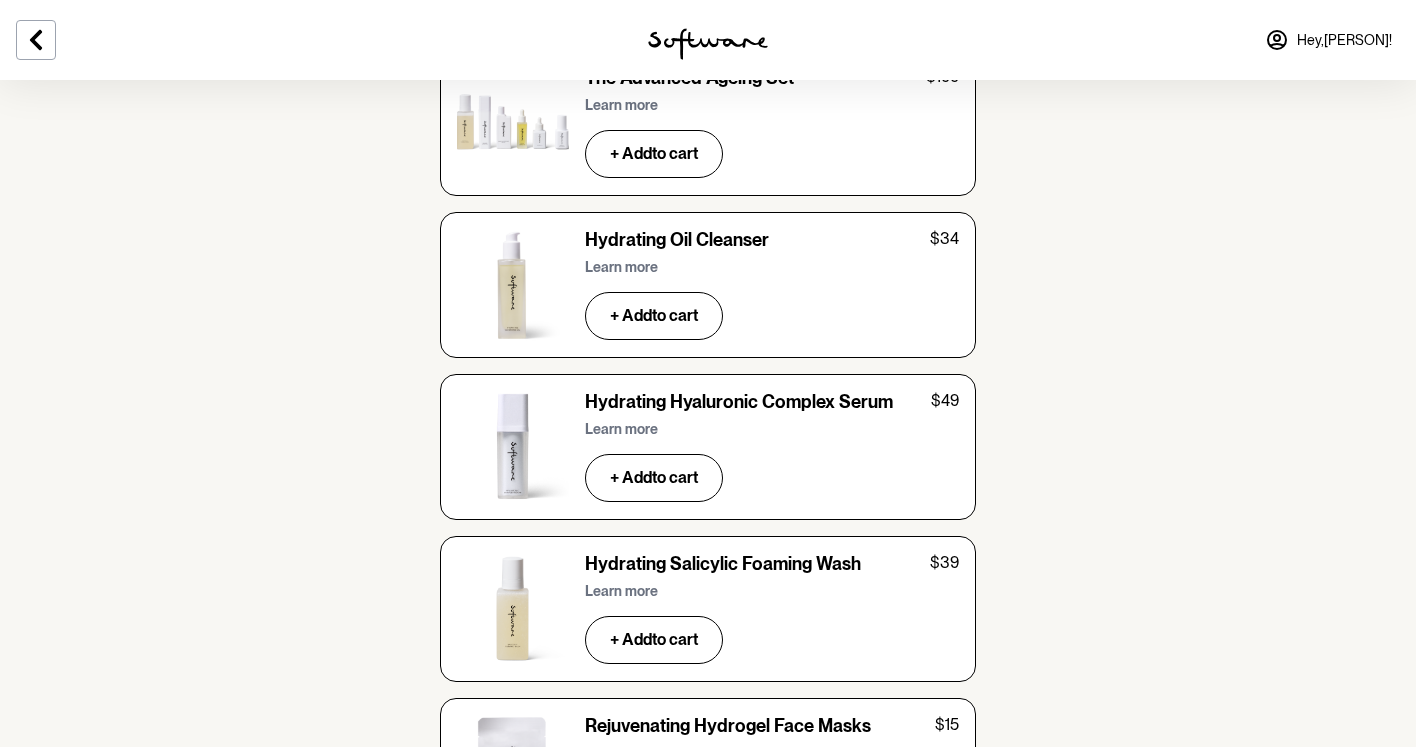 click on "Learn more" at bounding box center [625, 429] 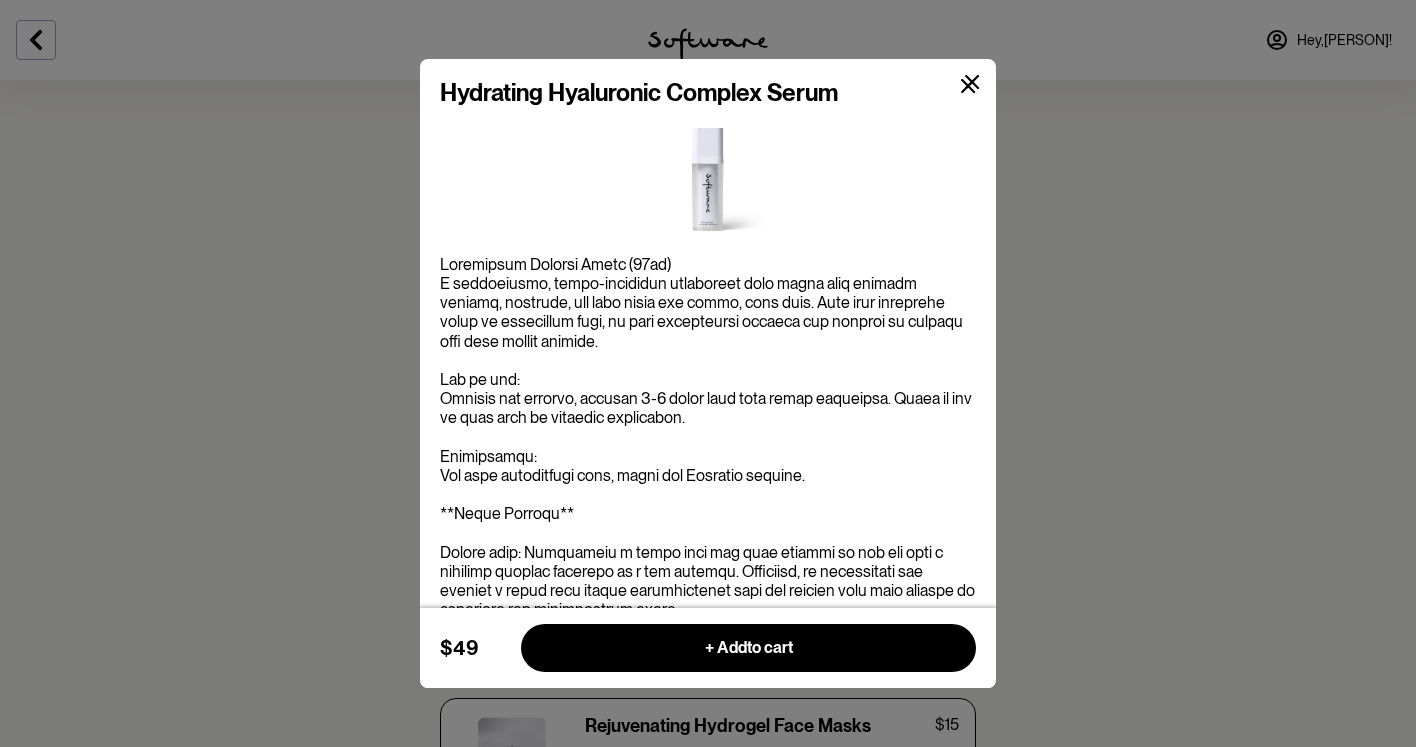 scroll, scrollTop: 0, scrollLeft: 0, axis: both 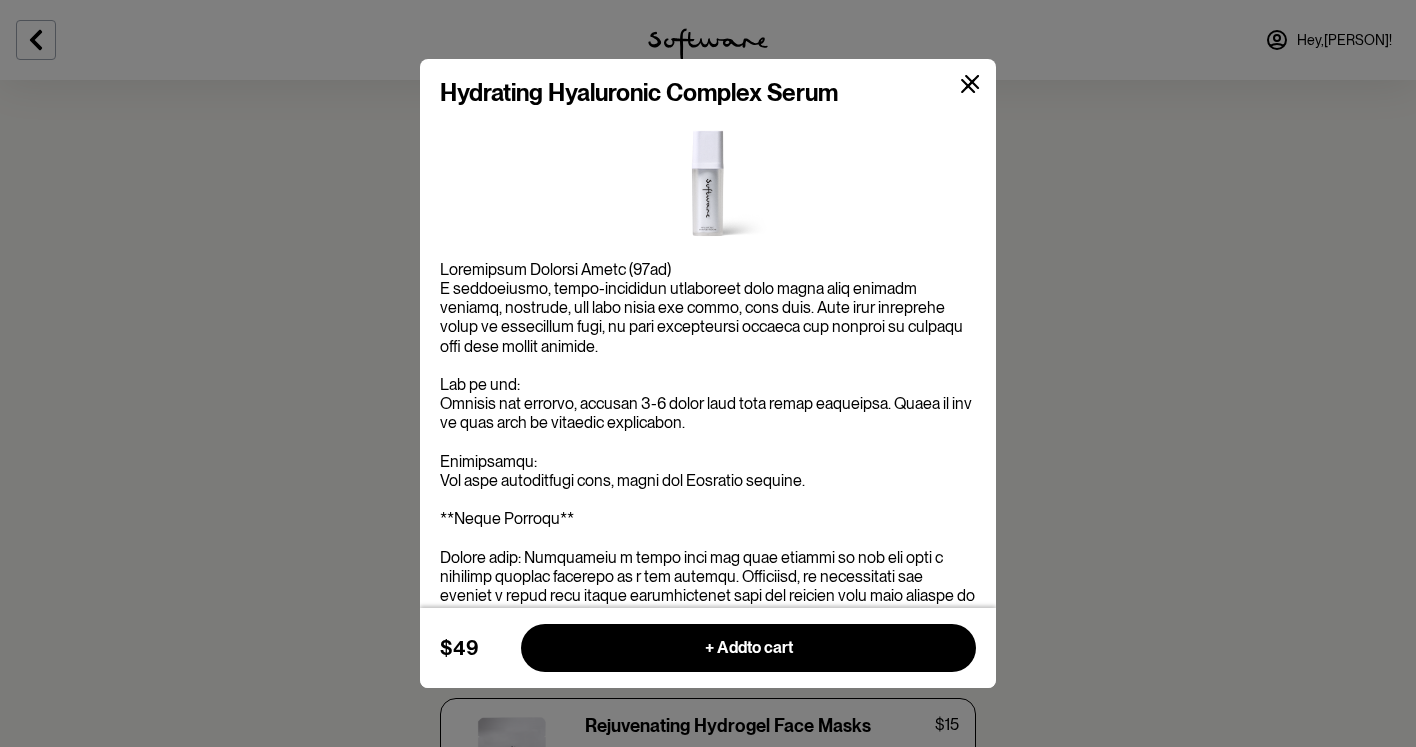 click at bounding box center [968, 86] 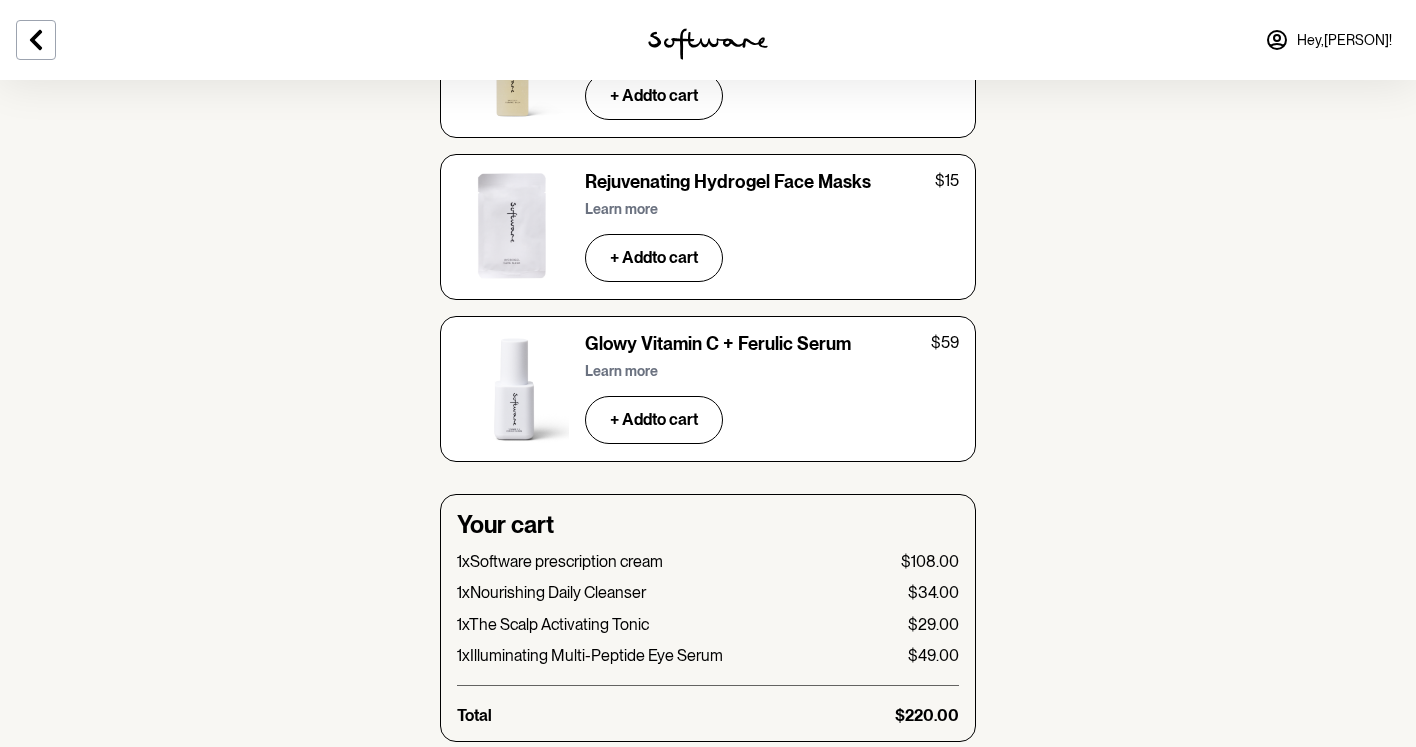 scroll, scrollTop: 7131, scrollLeft: 0, axis: vertical 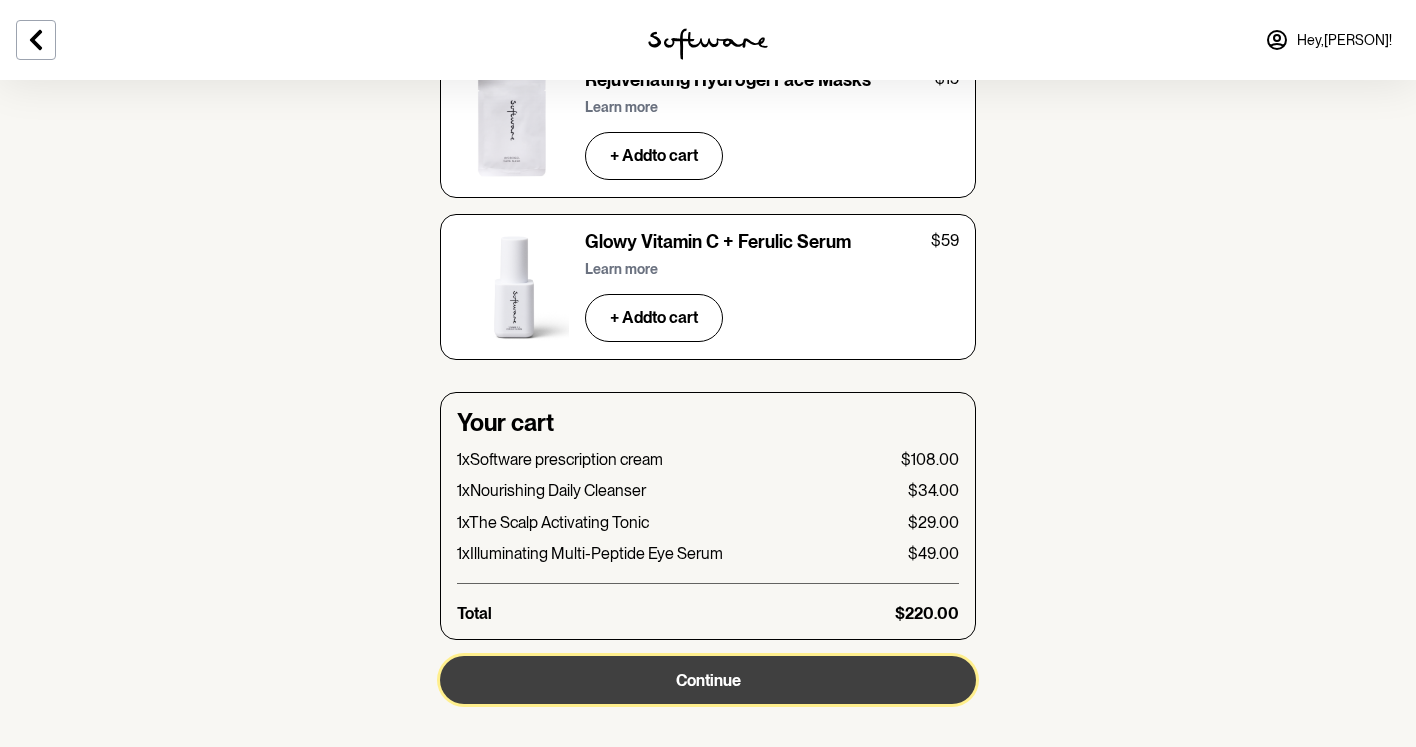click on "Continue" at bounding box center (708, 680) 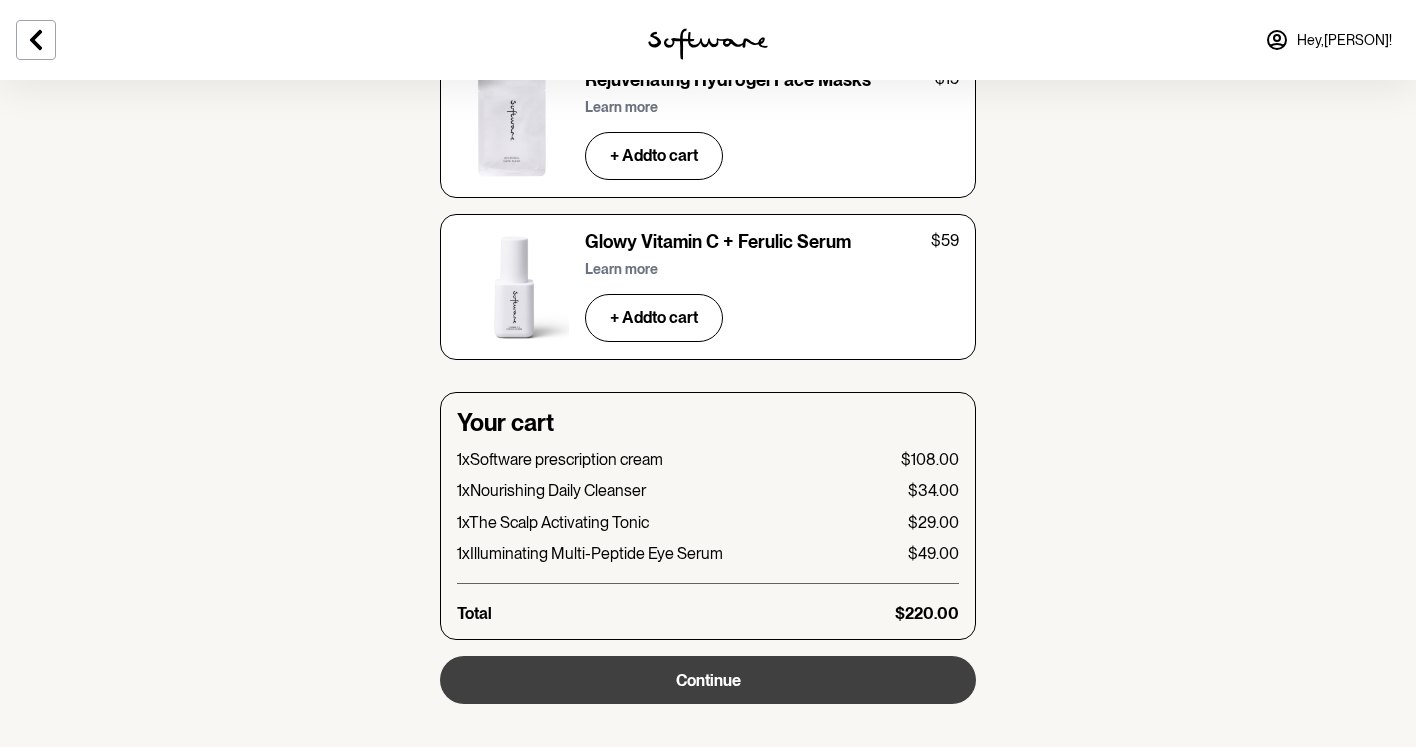 scroll, scrollTop: 0, scrollLeft: 0, axis: both 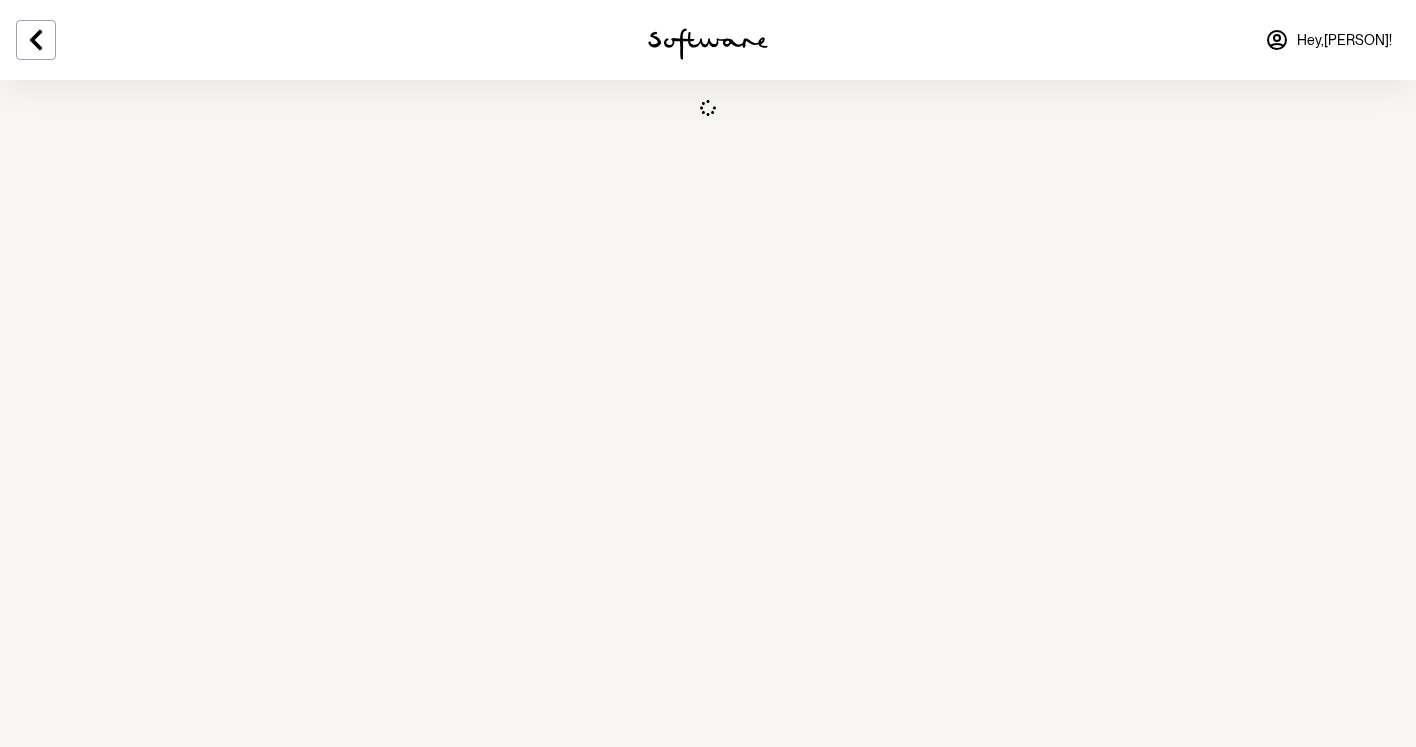 select on "[STATE]" 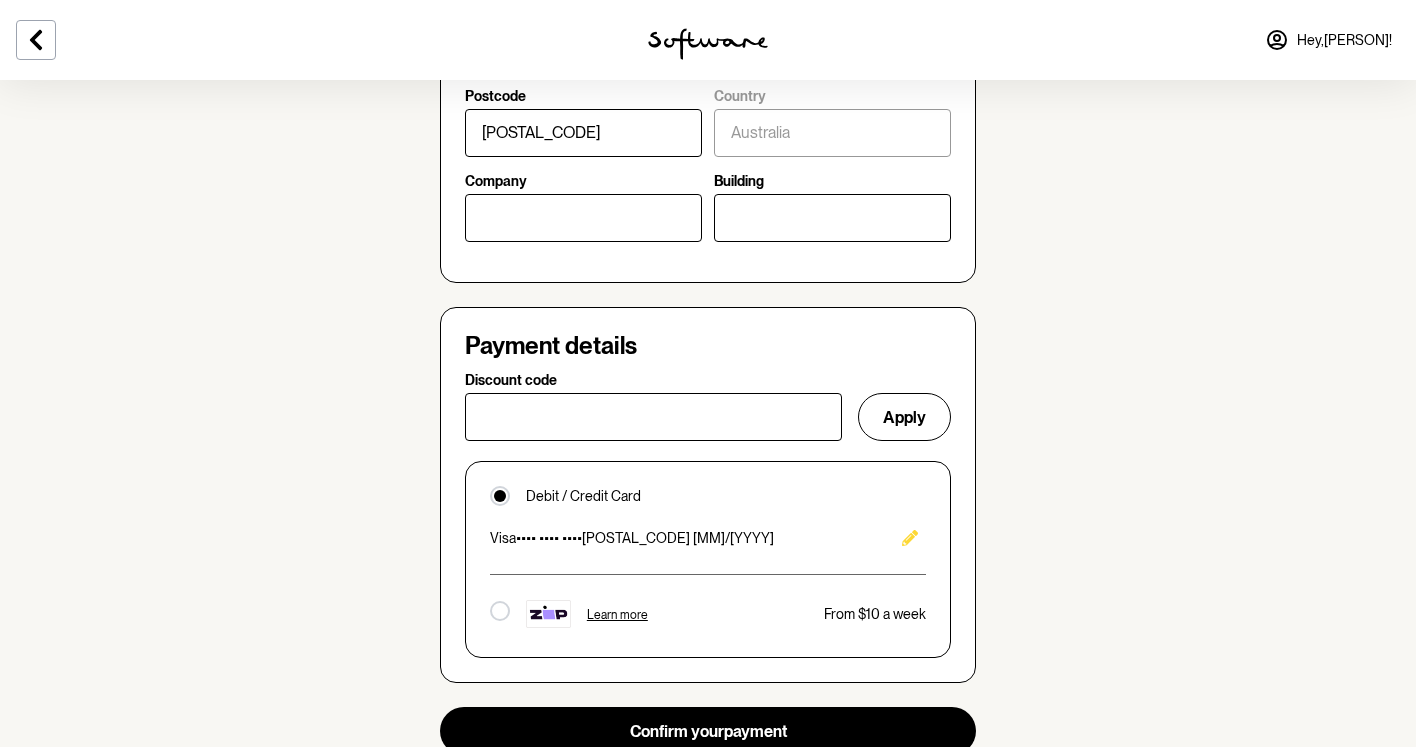 scroll, scrollTop: 1298, scrollLeft: 0, axis: vertical 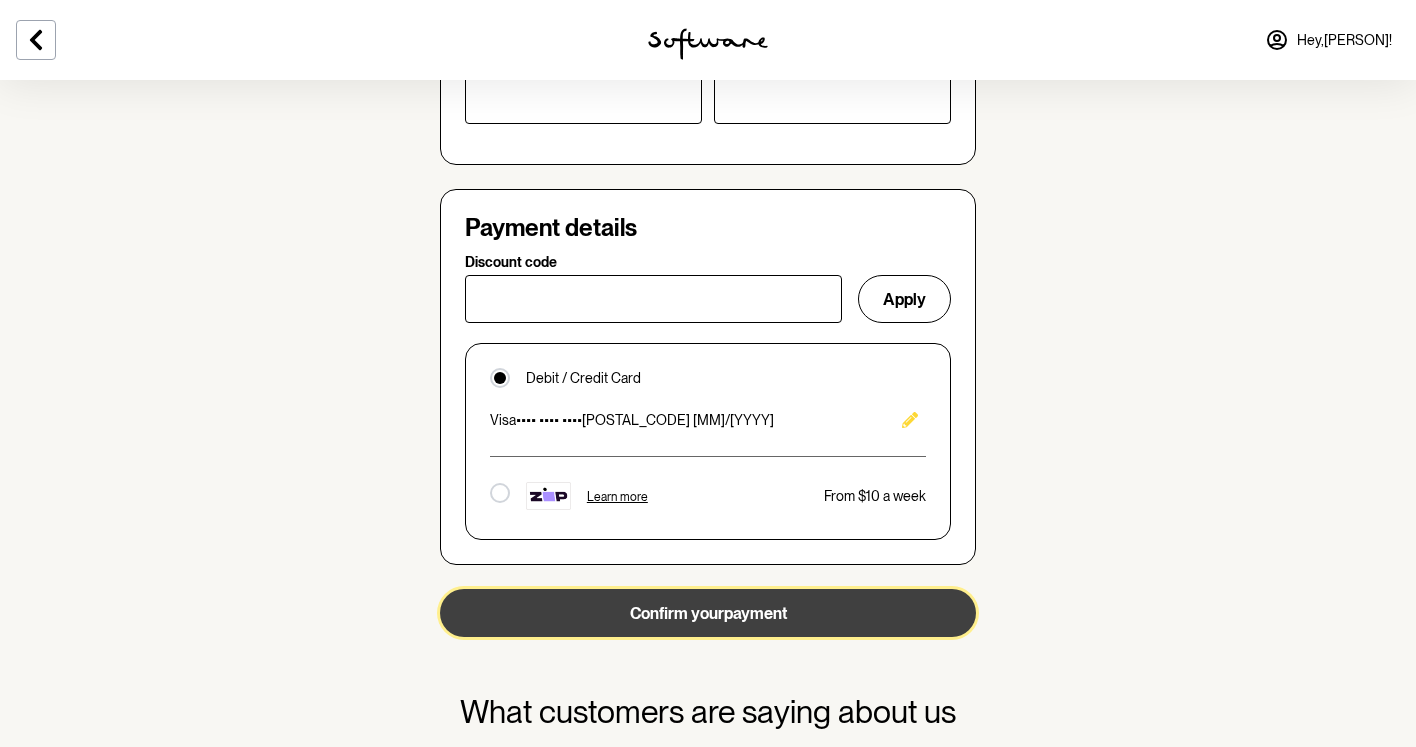 click on "Confirm your  payment" at bounding box center [708, 613] 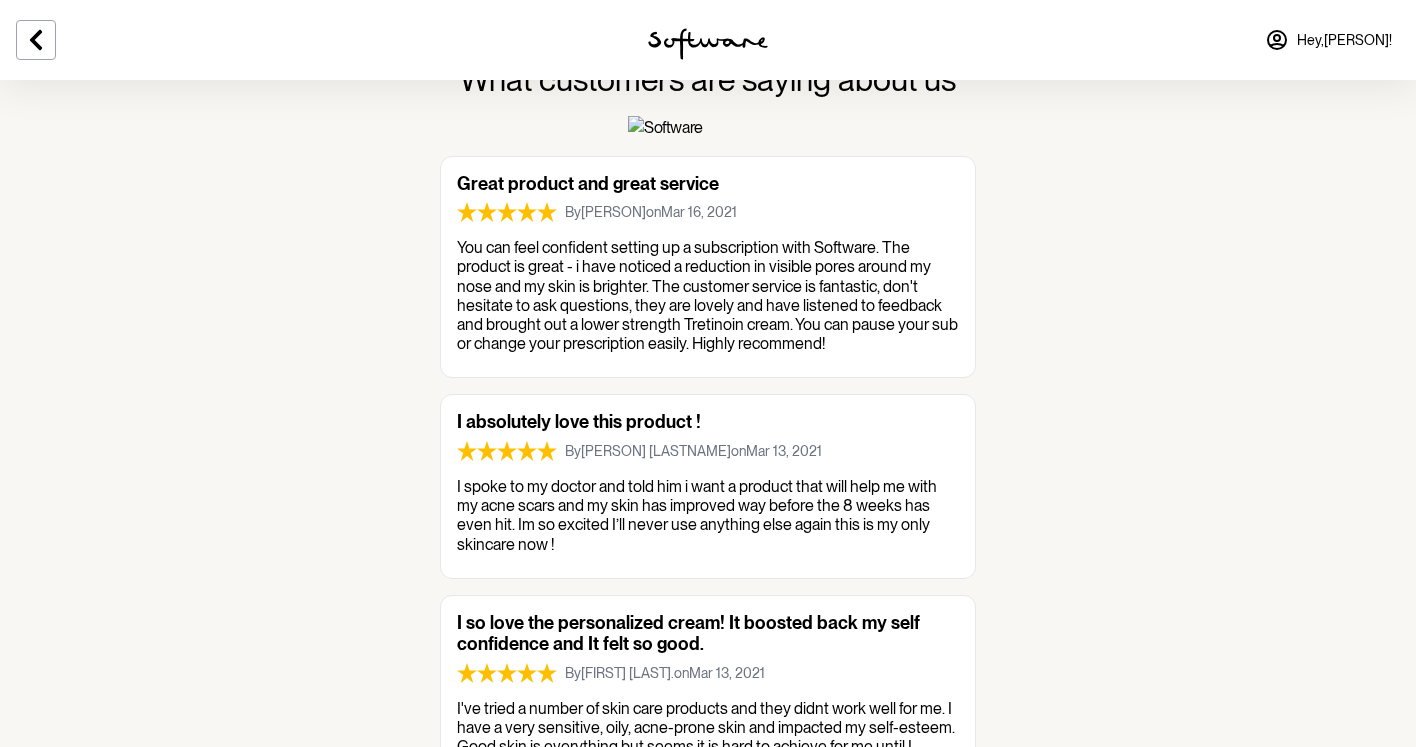 scroll, scrollTop: 1979, scrollLeft: 0, axis: vertical 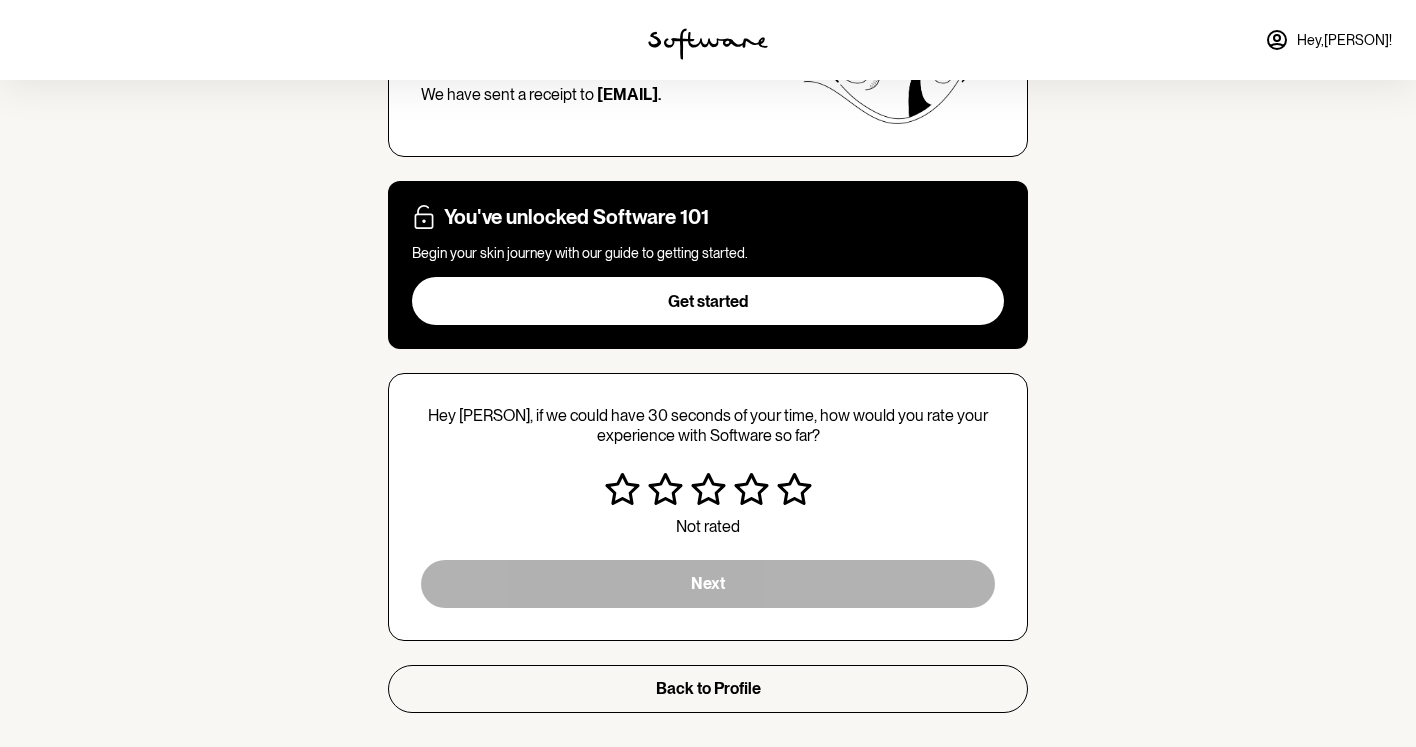 click 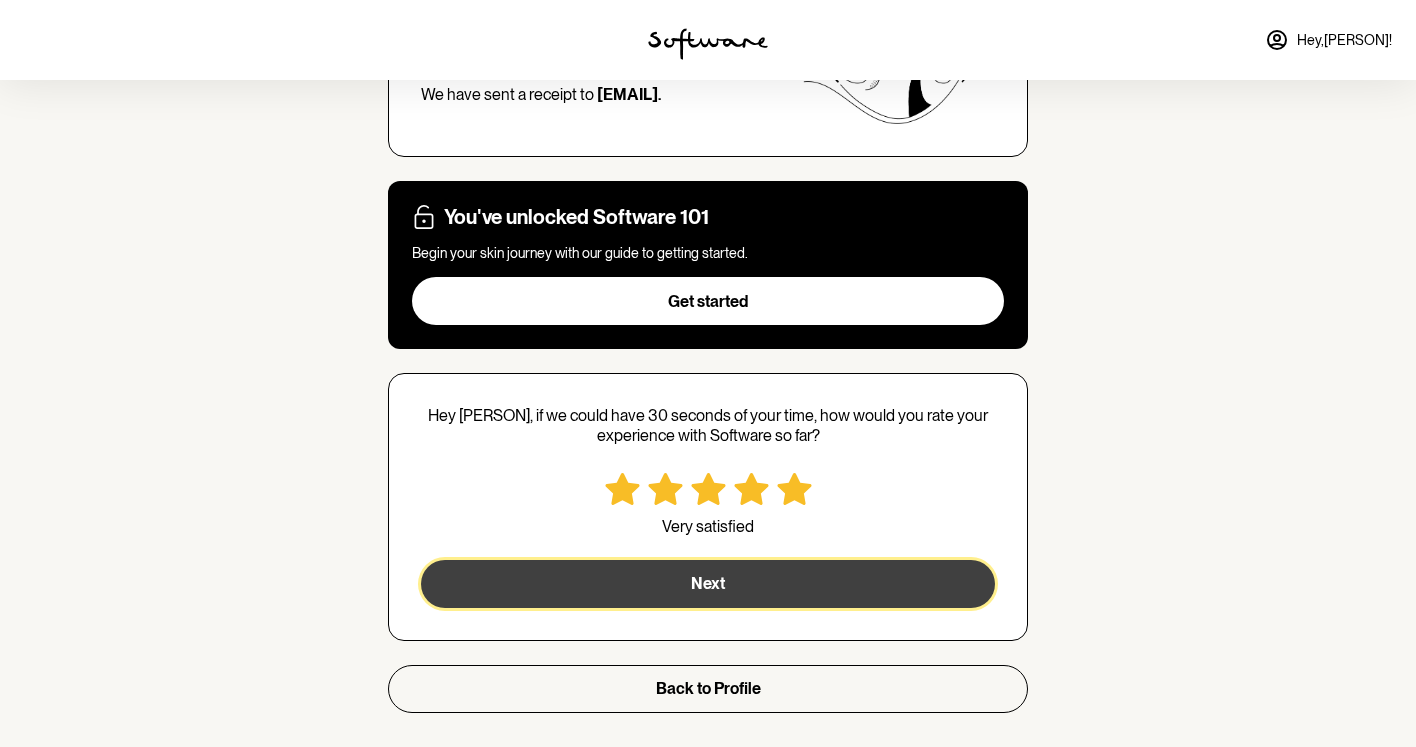 click on "Next" at bounding box center [708, 584] 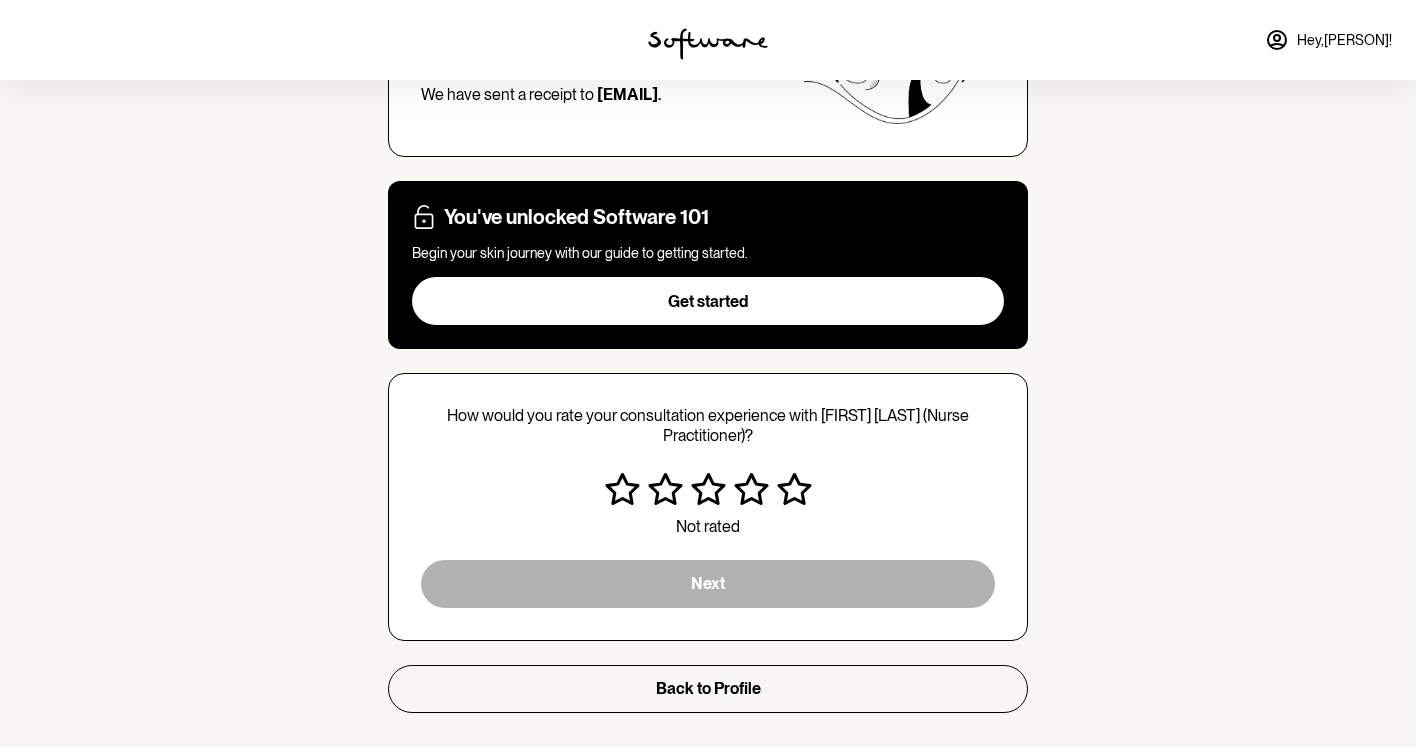 click 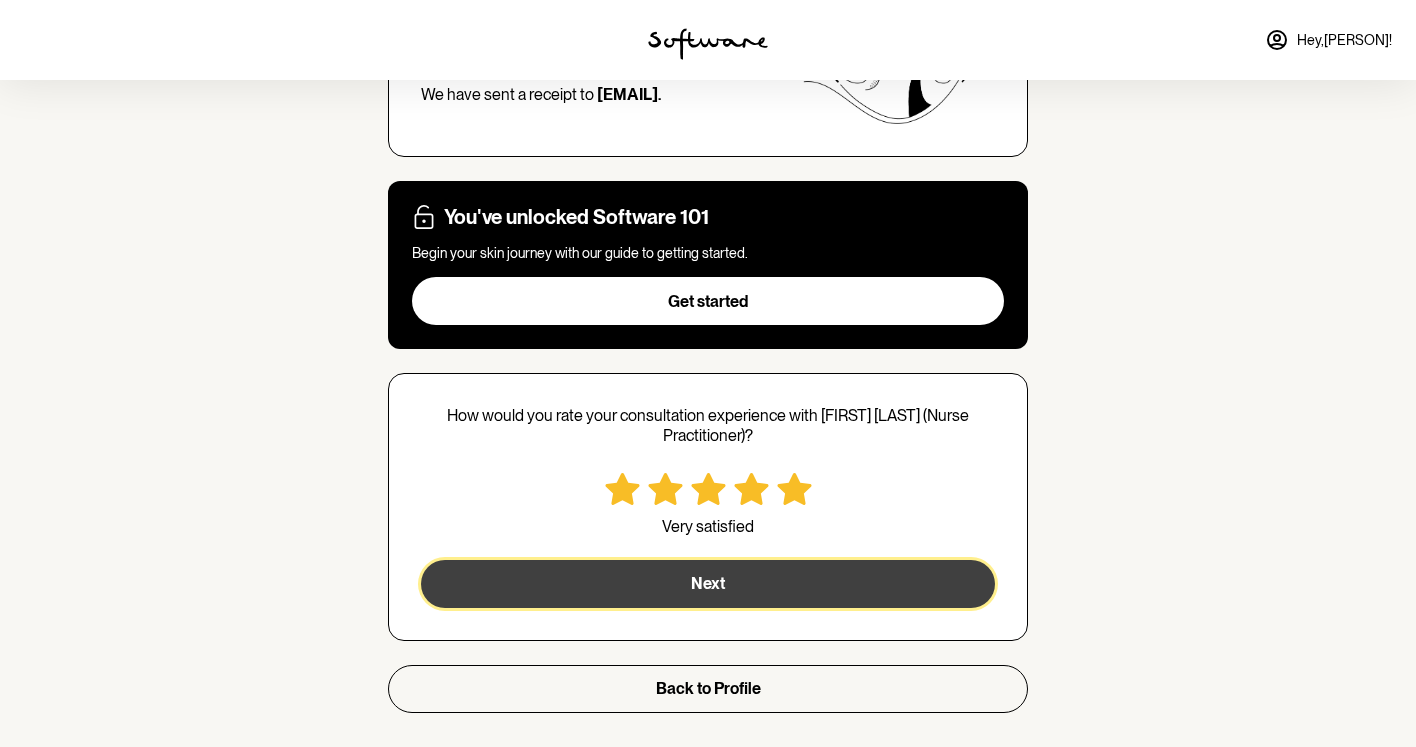 click on "Next" at bounding box center [708, 584] 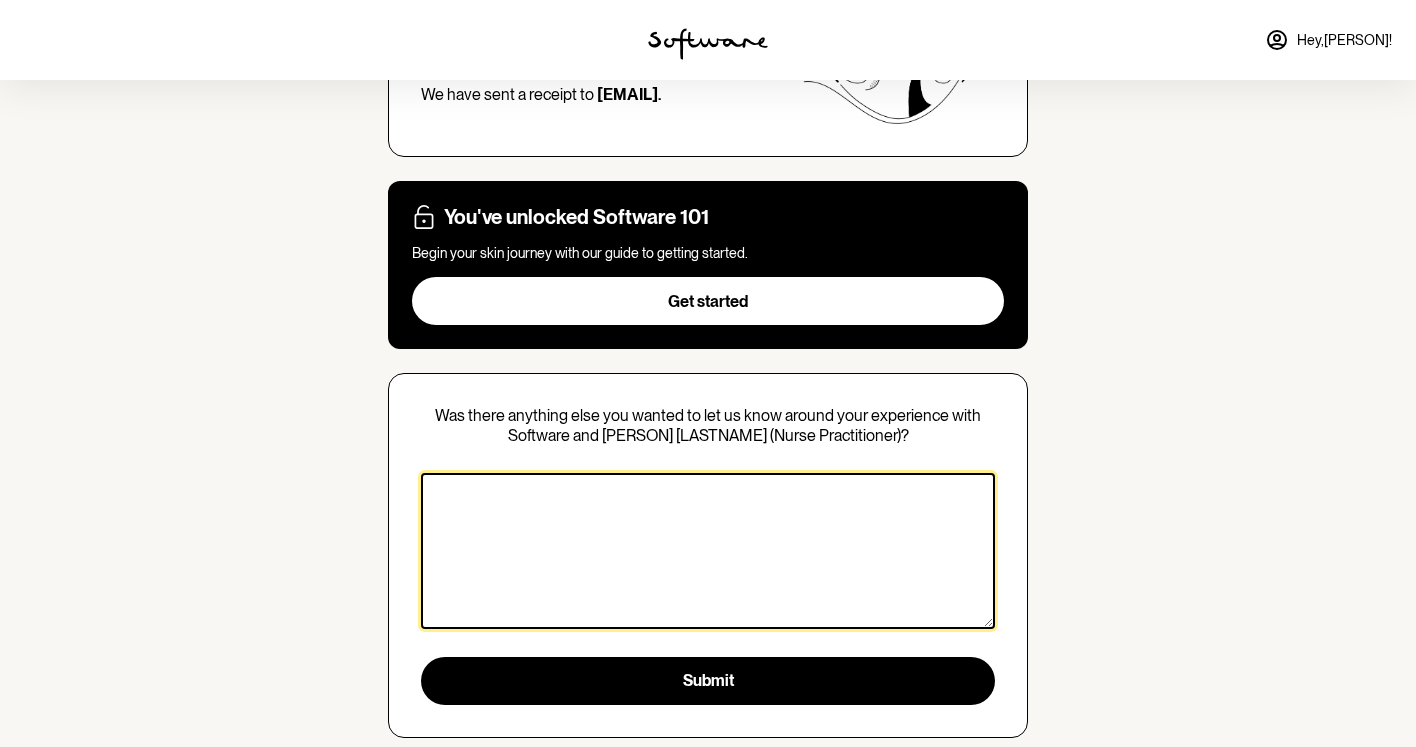 click at bounding box center [708, 551] 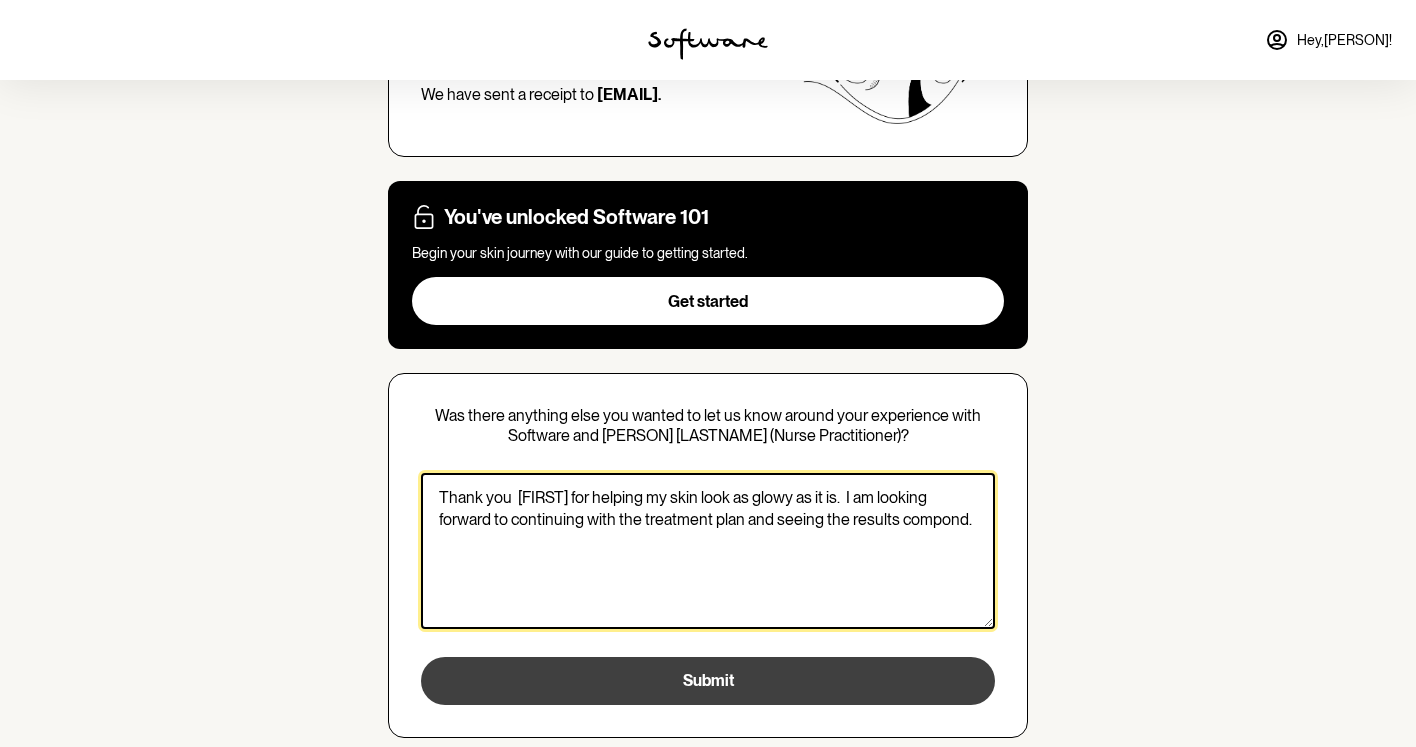 type on "Thank you  [FIRST] for helping my skin look as glowy as it is.  I am looking forward to continuing with the treatment plan and seeing the results compond." 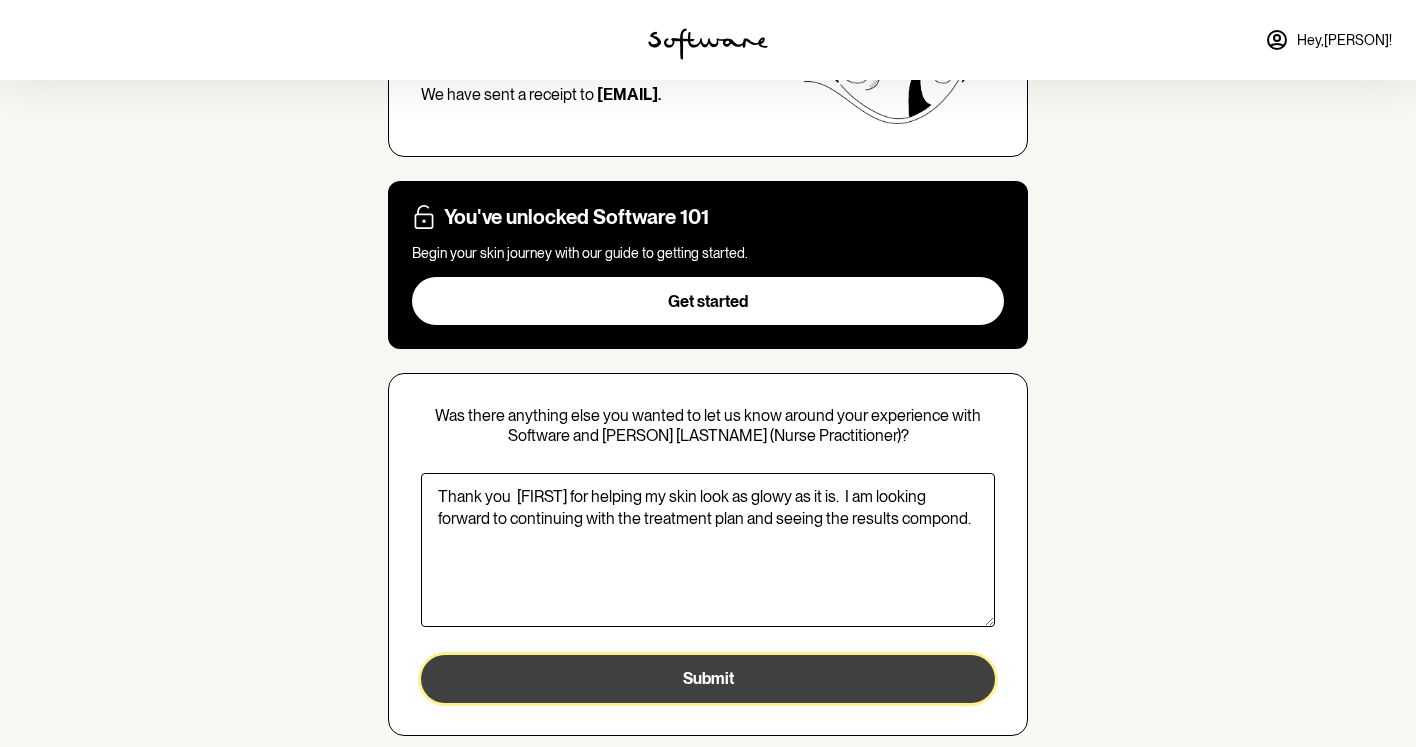 click on "Submit" at bounding box center [708, 679] 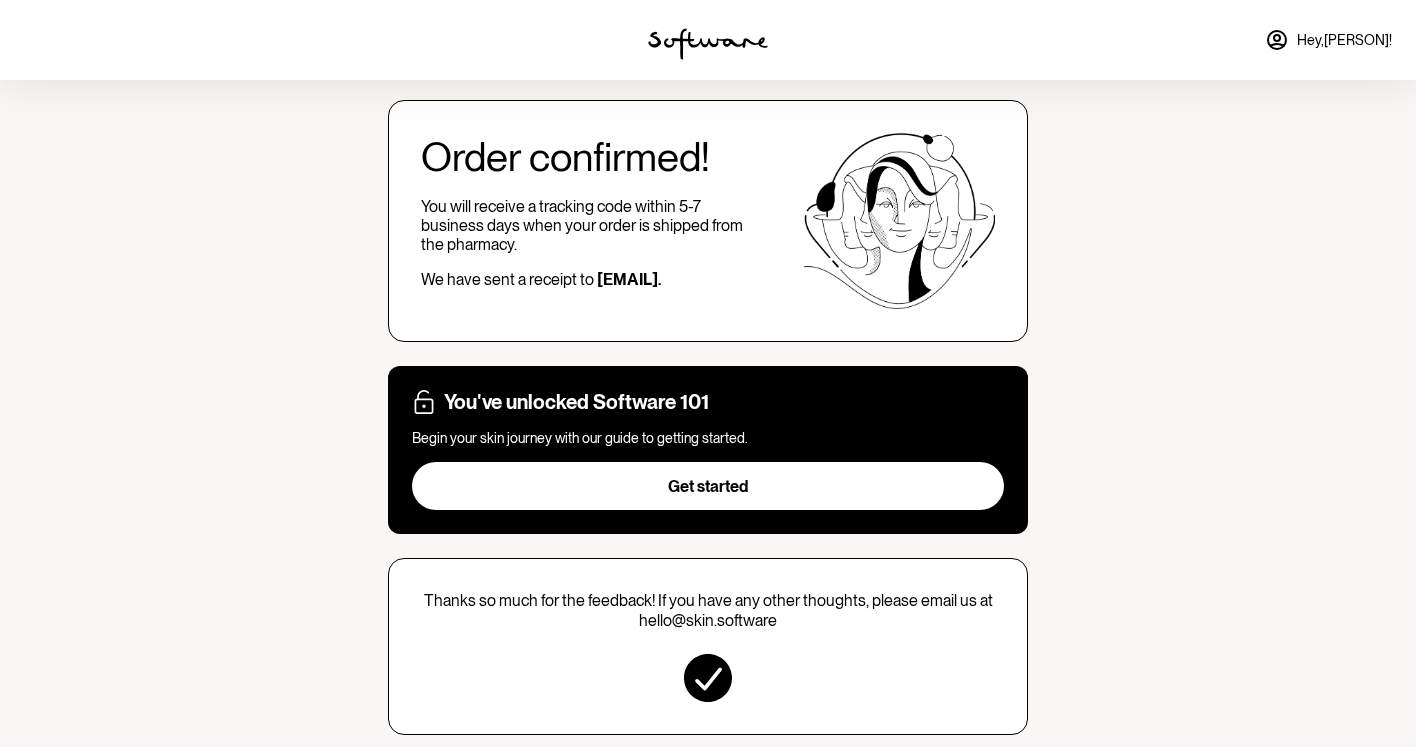 scroll, scrollTop: 0, scrollLeft: 0, axis: both 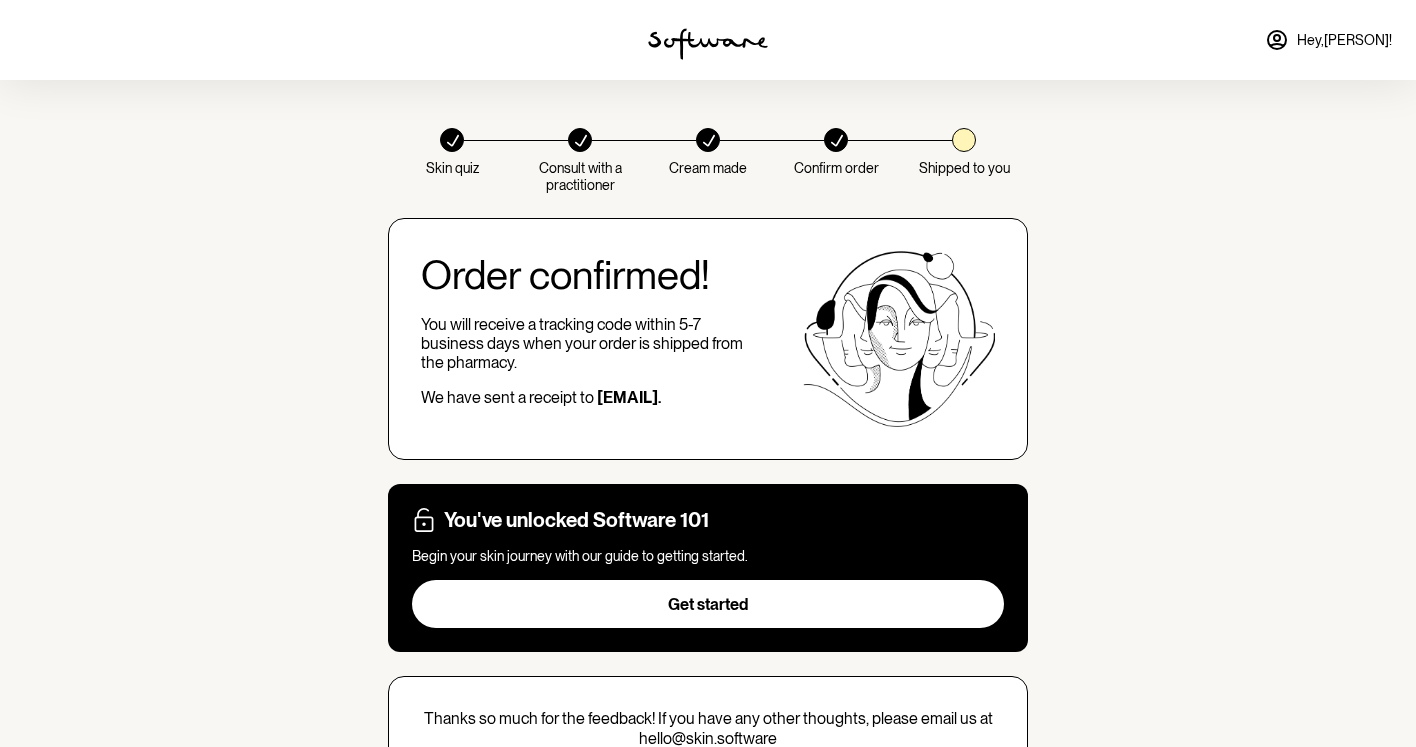click on "Hey,  [FIRST] !" at bounding box center (1344, 40) 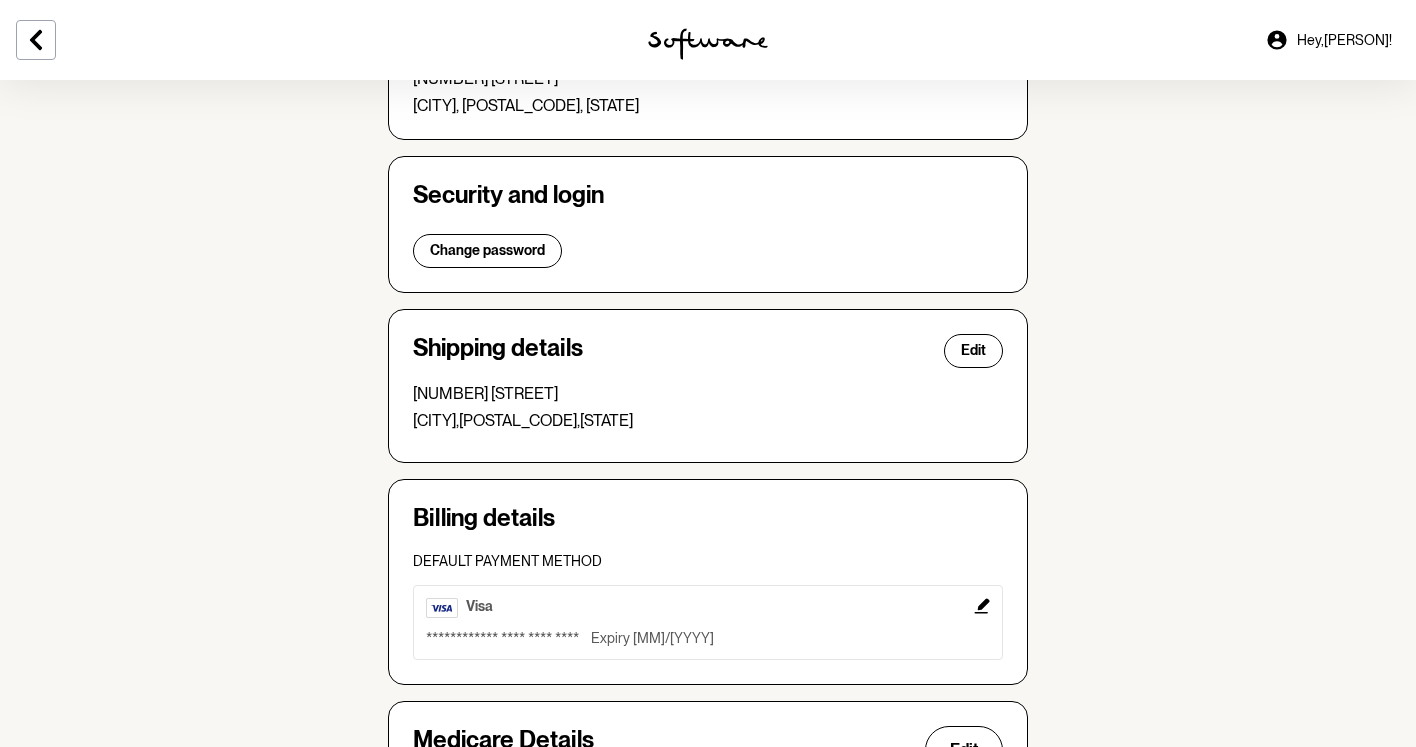 scroll, scrollTop: 0, scrollLeft: 0, axis: both 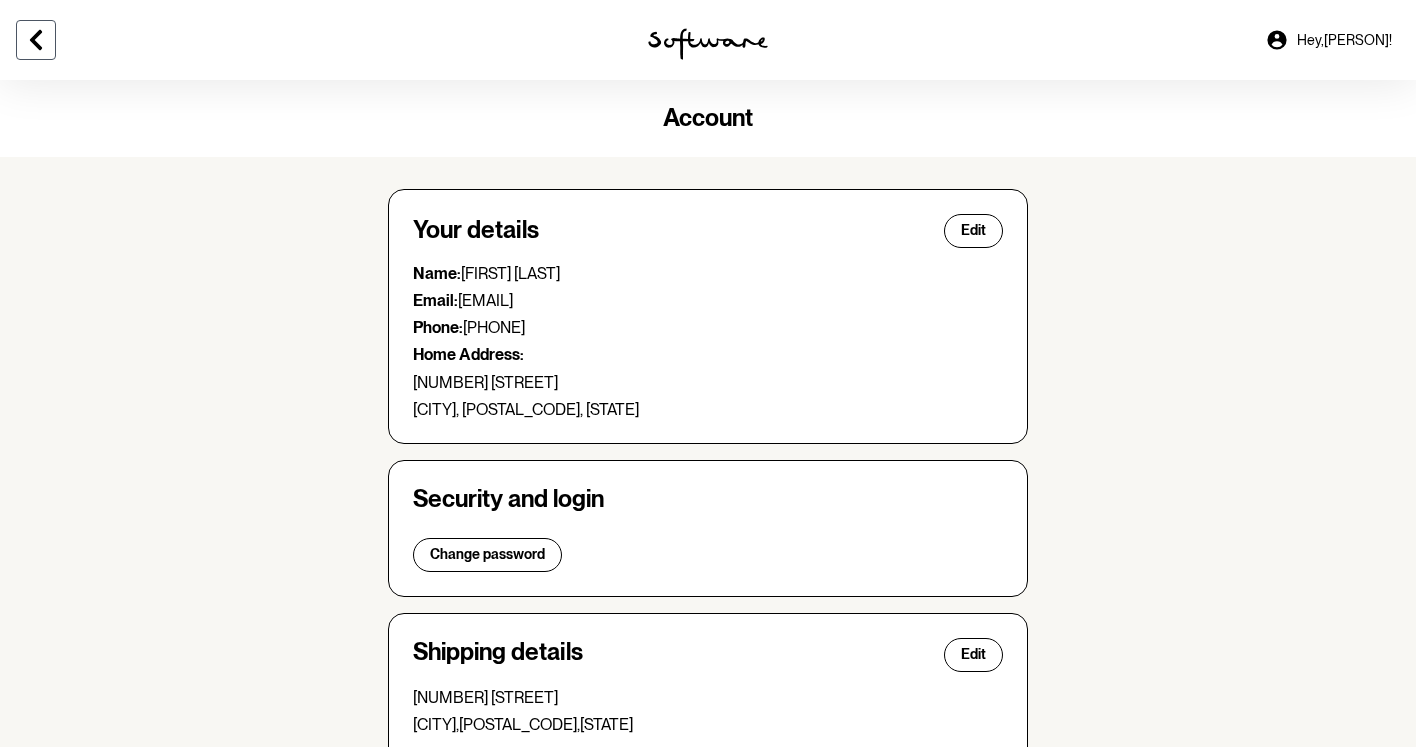 click at bounding box center (36, 40) 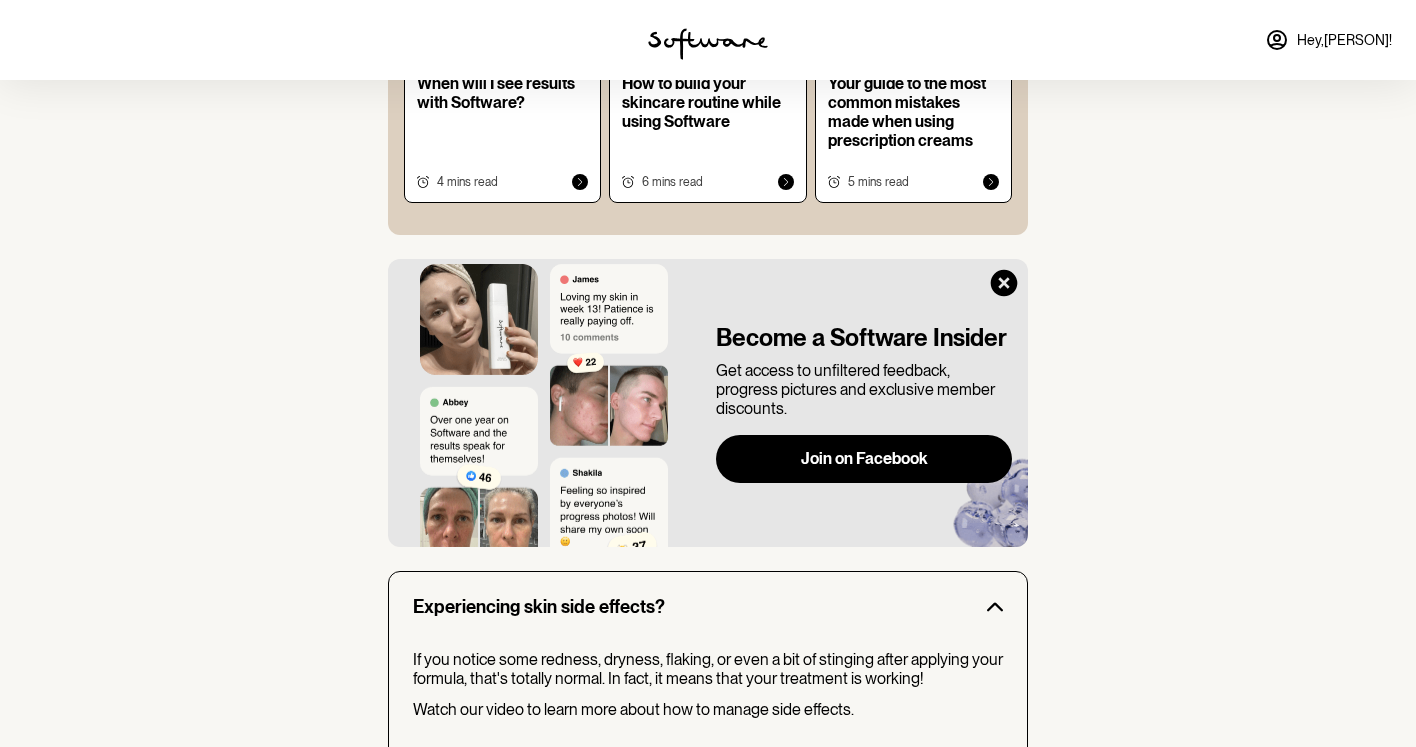 scroll, scrollTop: 1506, scrollLeft: 0, axis: vertical 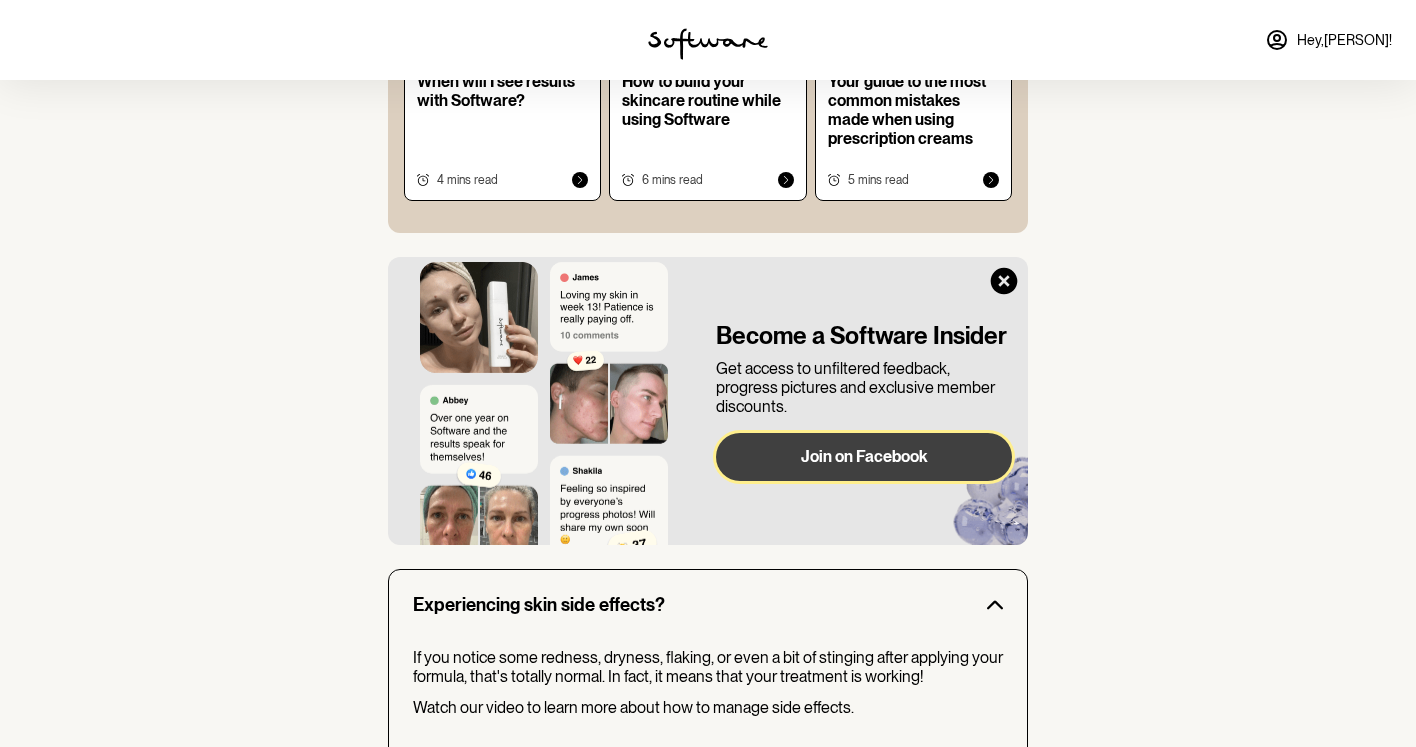 click on "Join on Facebook" at bounding box center [864, 456] 